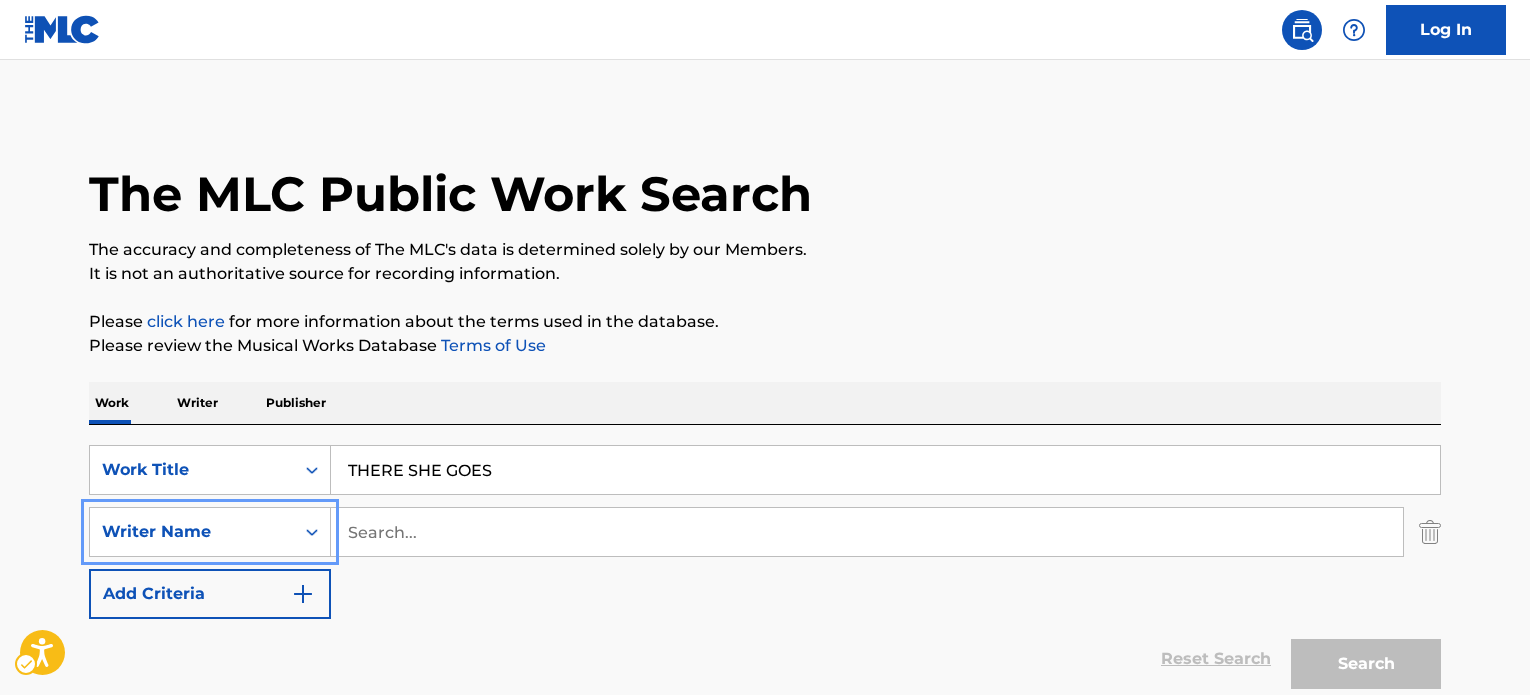 scroll, scrollTop: 0, scrollLeft: 0, axis: both 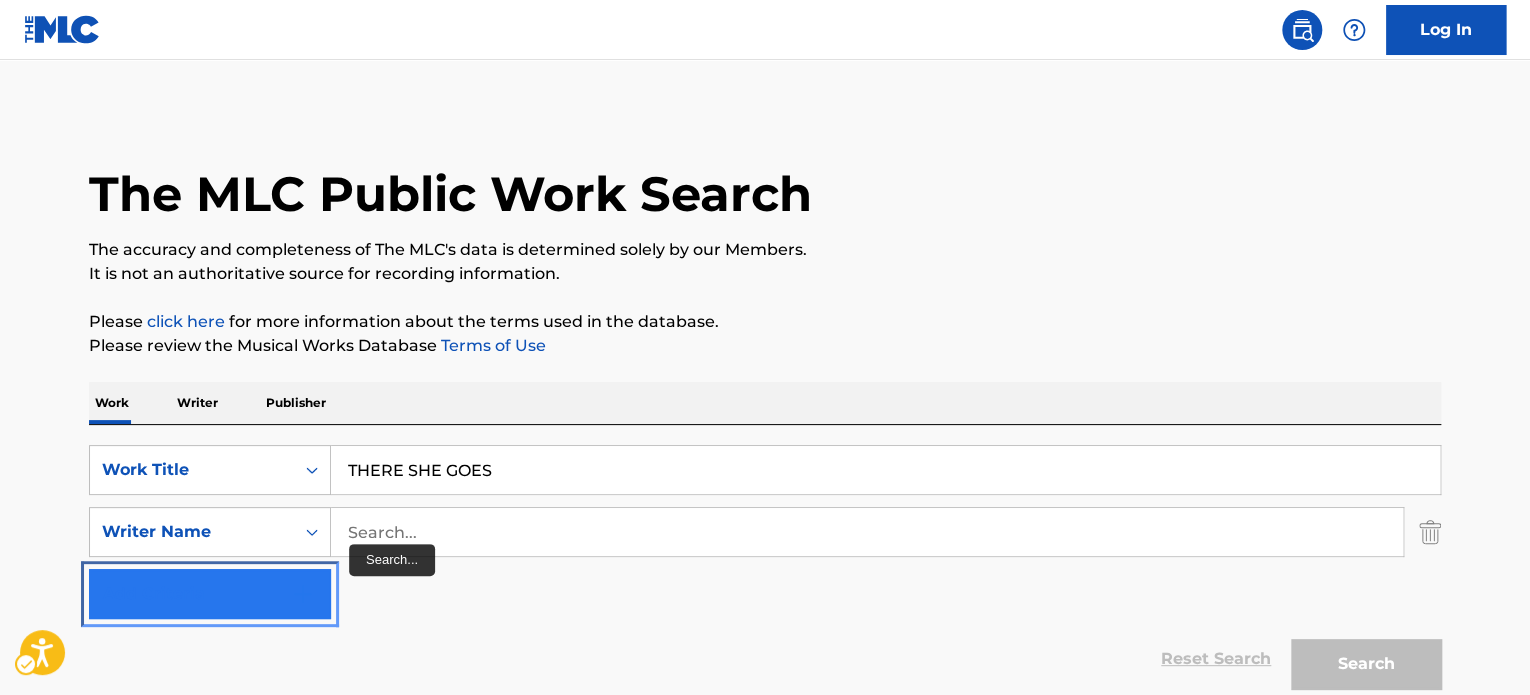 type 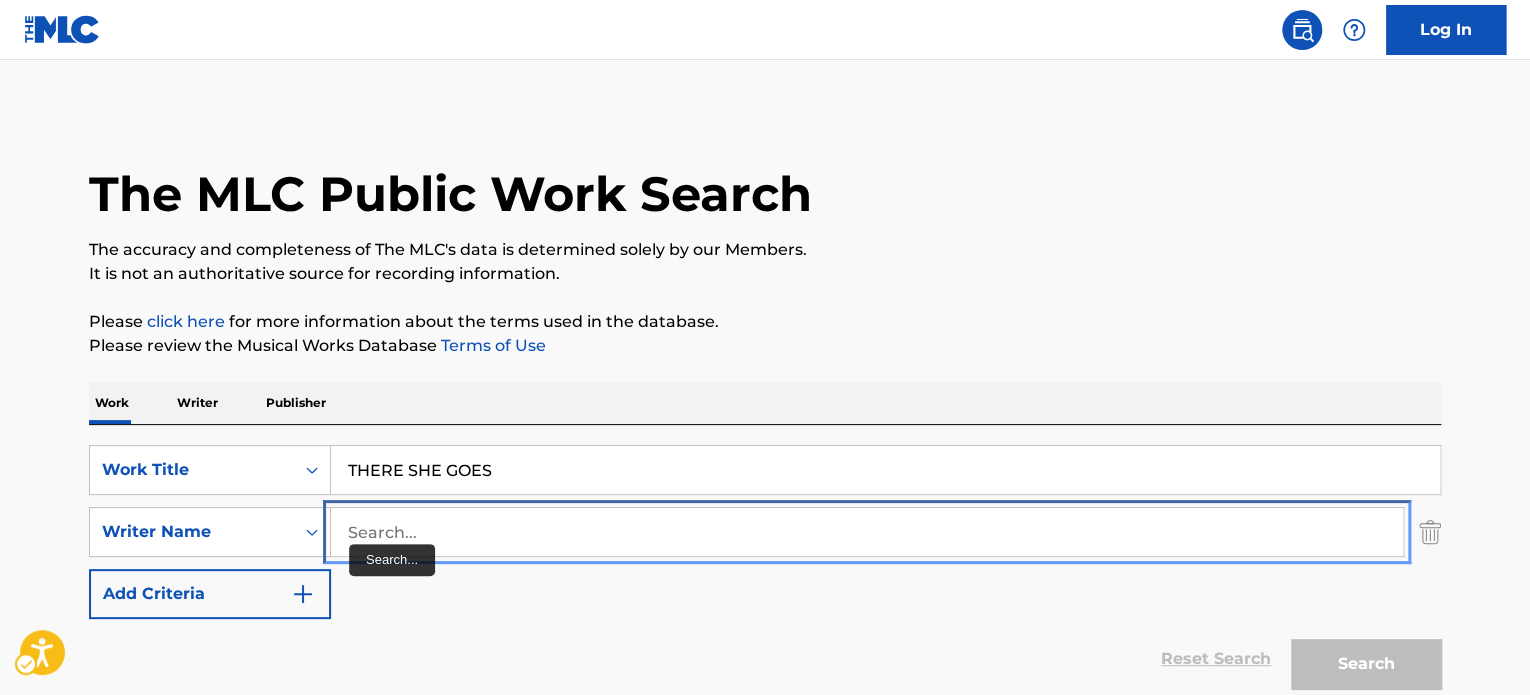 click at bounding box center (867, 532) 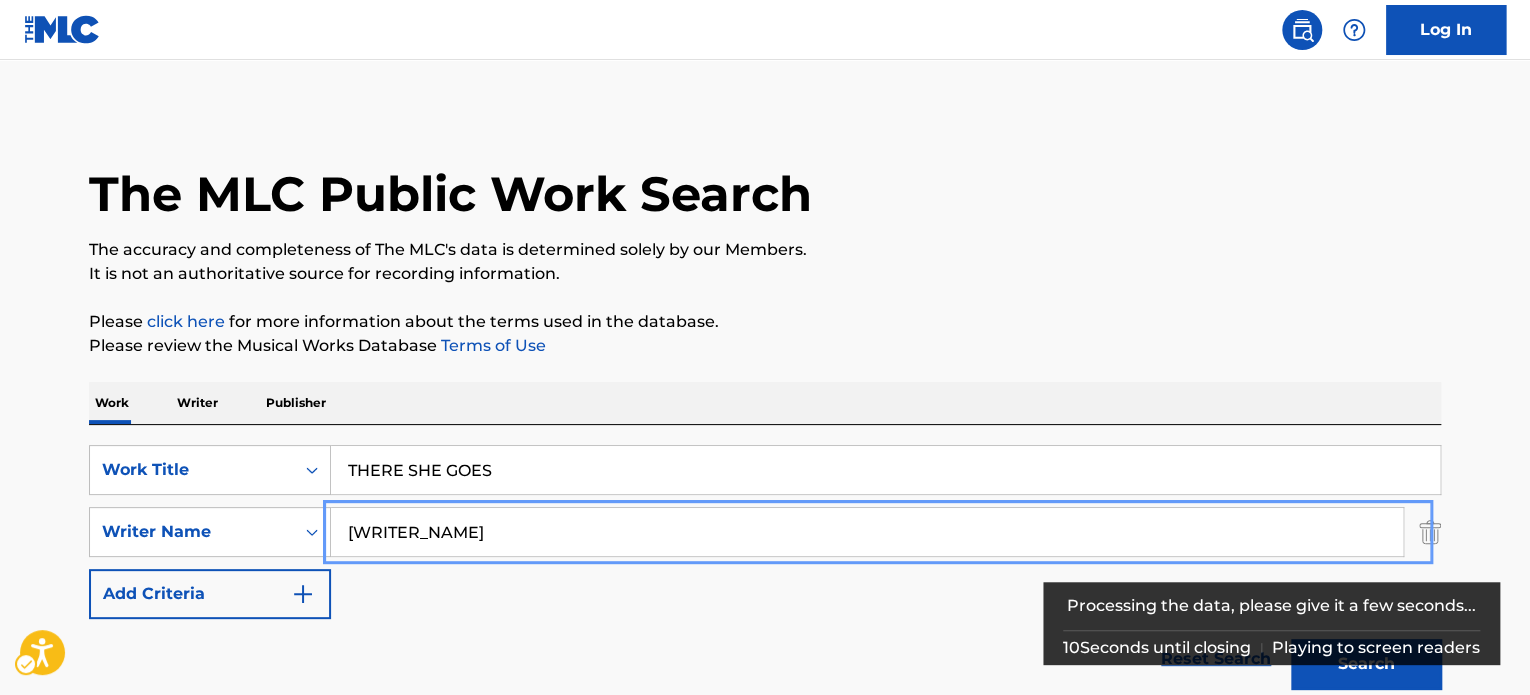 scroll, scrollTop: 0, scrollLeft: 0, axis: both 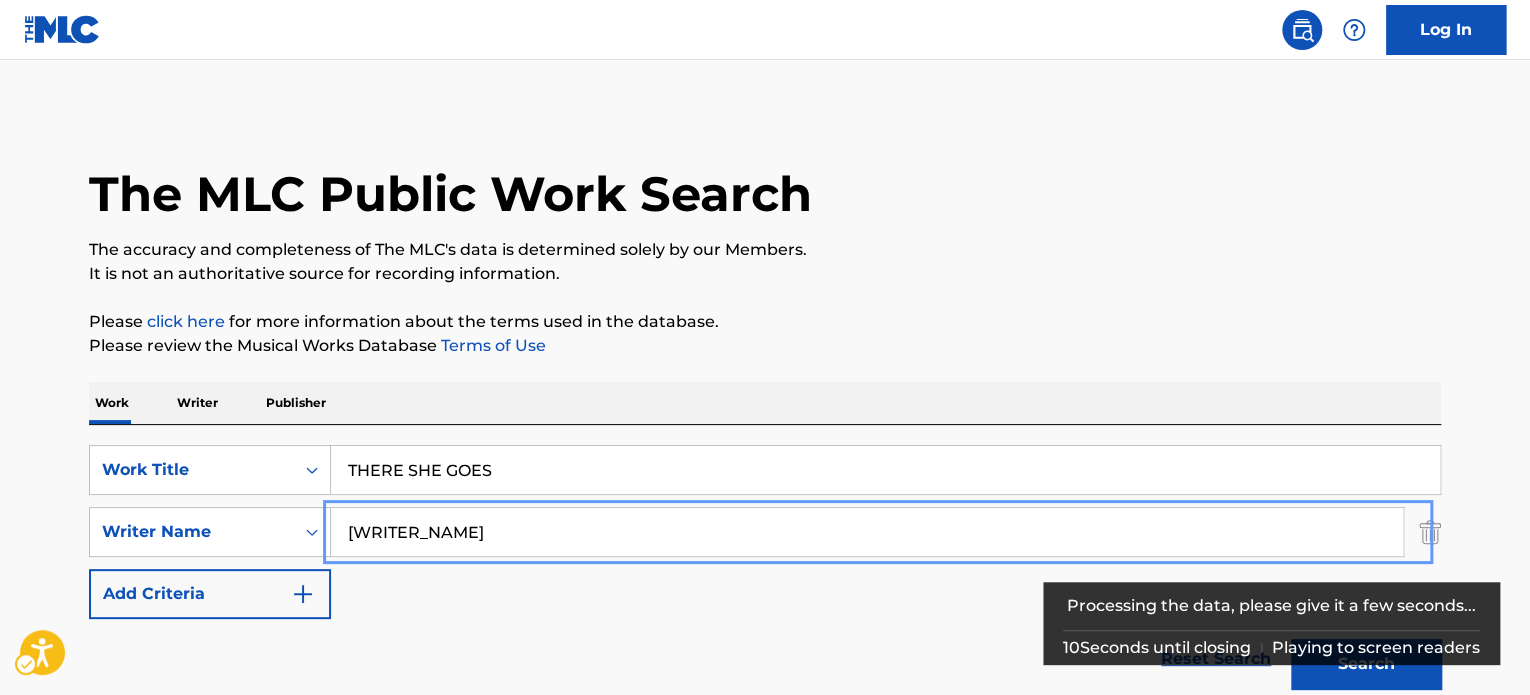 type on "[WRITER_NAME]" 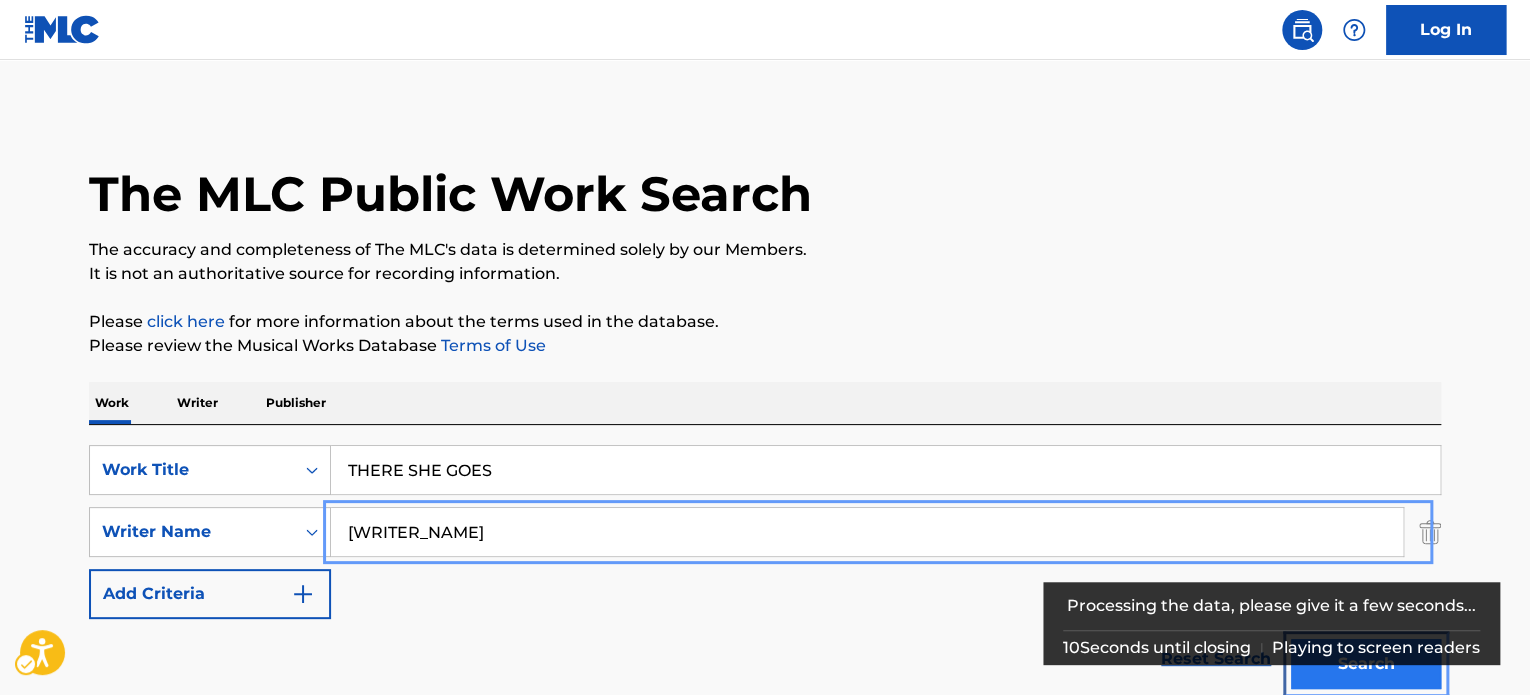 click on "Search" at bounding box center [1366, 664] 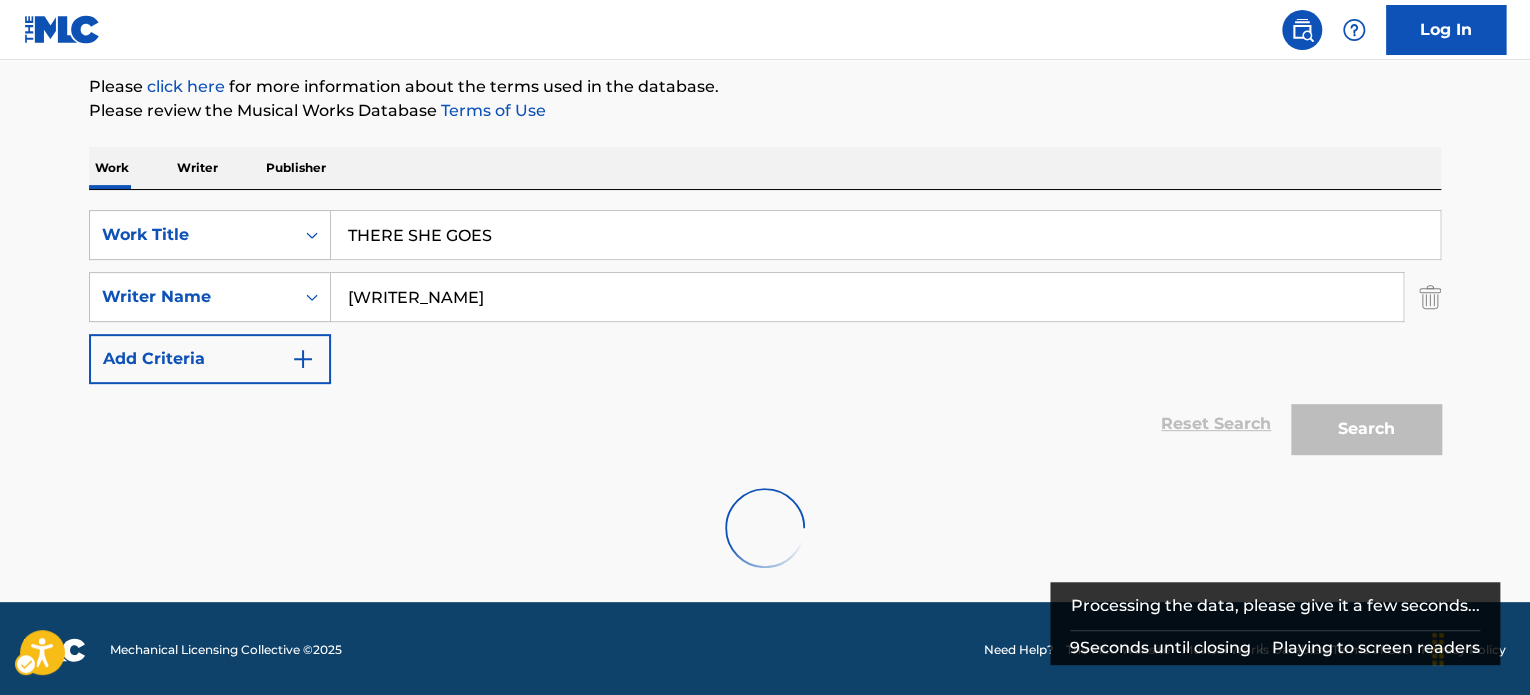 scroll, scrollTop: 237, scrollLeft: 0, axis: vertical 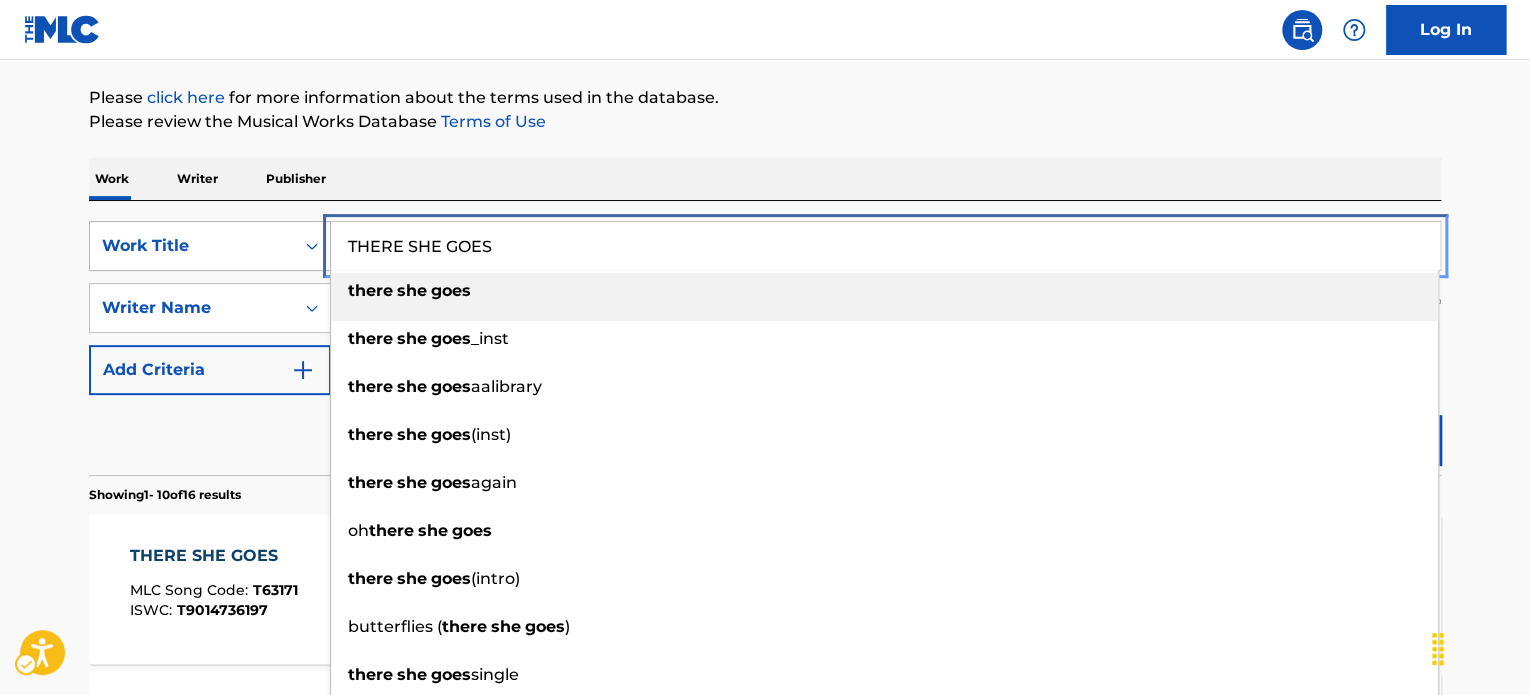 paste on "OKYO DRIFT" 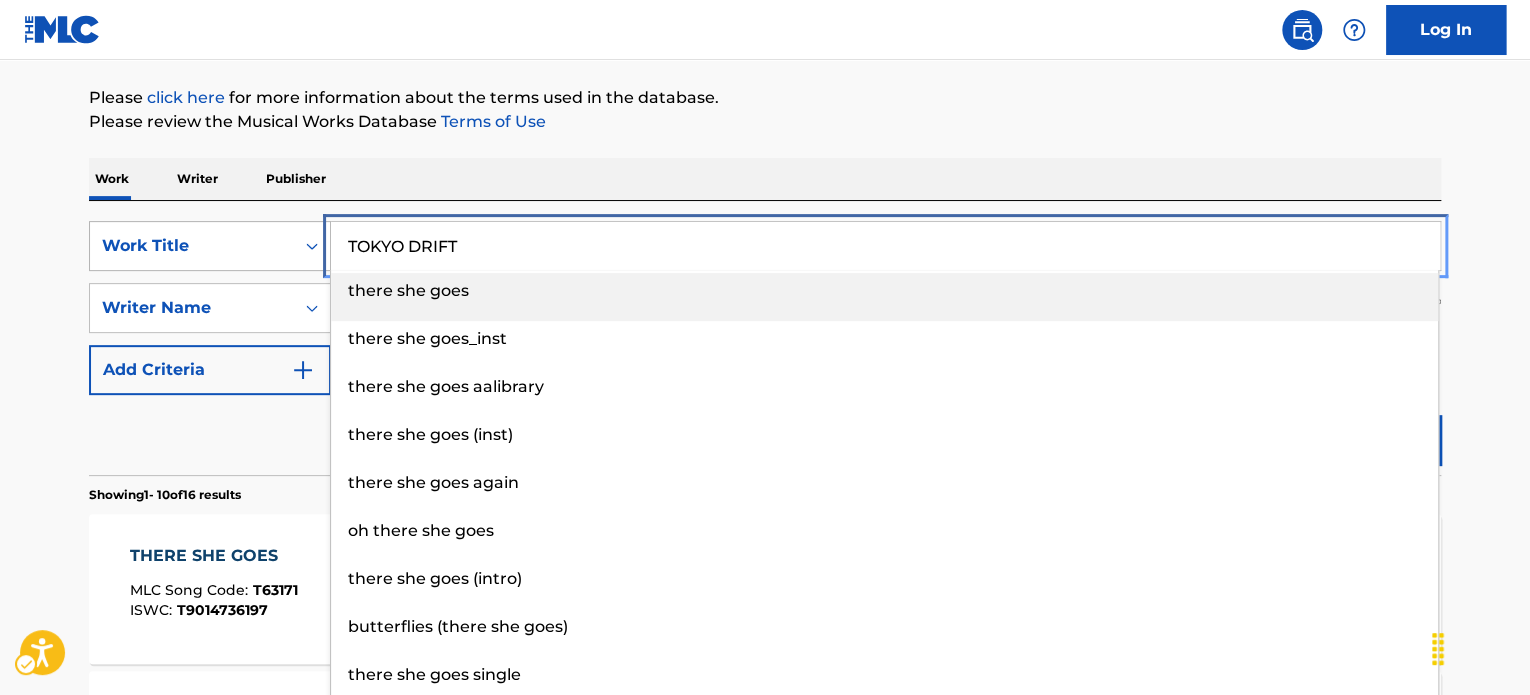 click on "SearchWithCriteriad3d0f41e-6409-41a1-83ee-7ea2a0e24d3d Work Title  | Submit TOKYO DRIFT there she goes there she goes_inst there she goes aalibrary there she goes (inst) there she goes again oh there she goes there she goes (intro) butterflies (there she goes) there she goes  single funny there she goes" at bounding box center [765, 246] 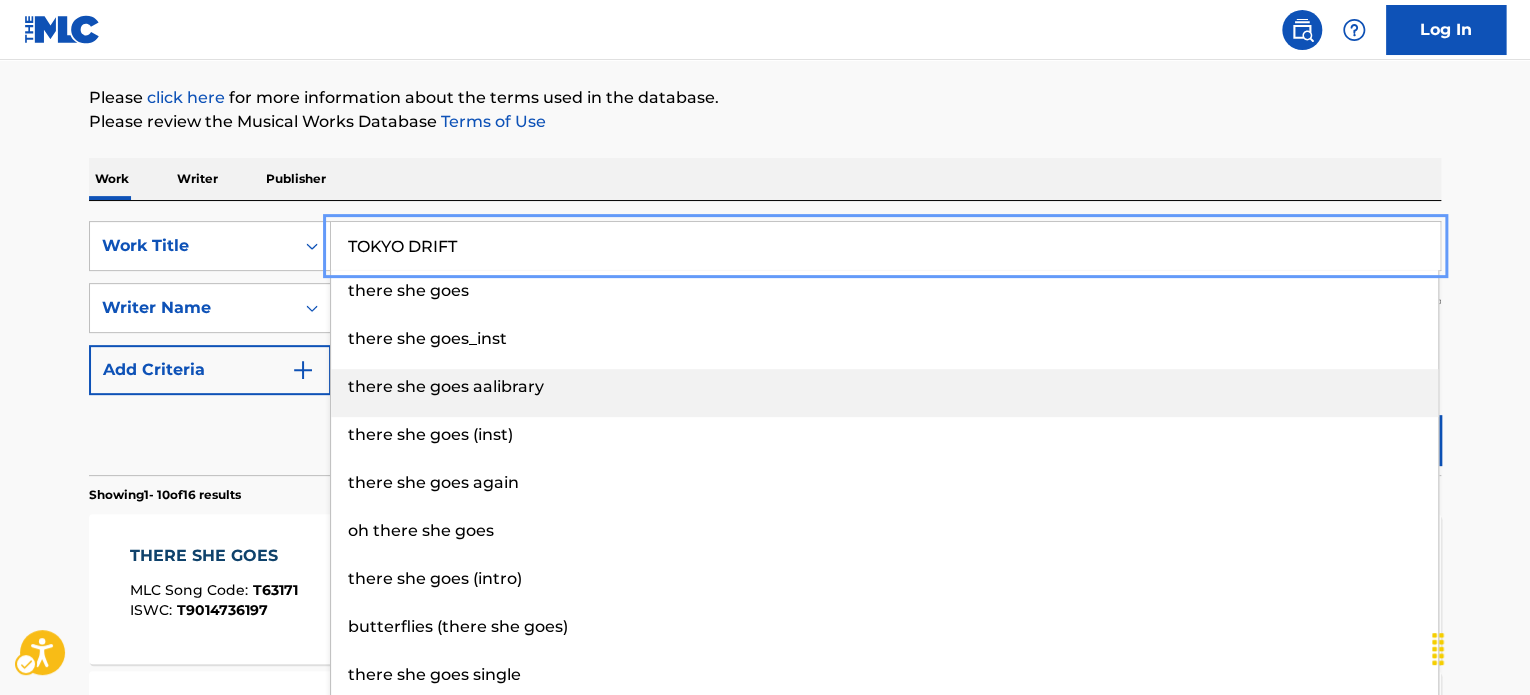type on "TOKYO DRIFT" 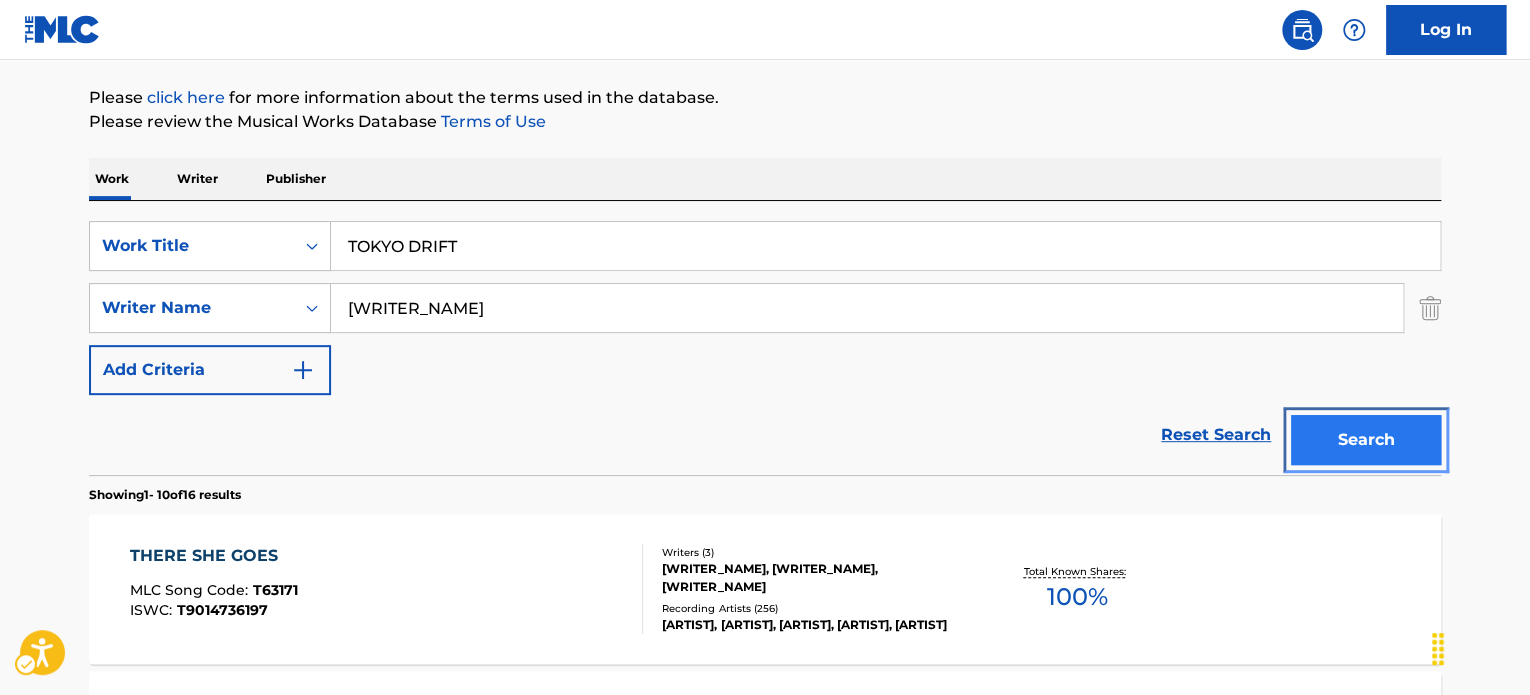 click on "Search" at bounding box center (1366, 440) 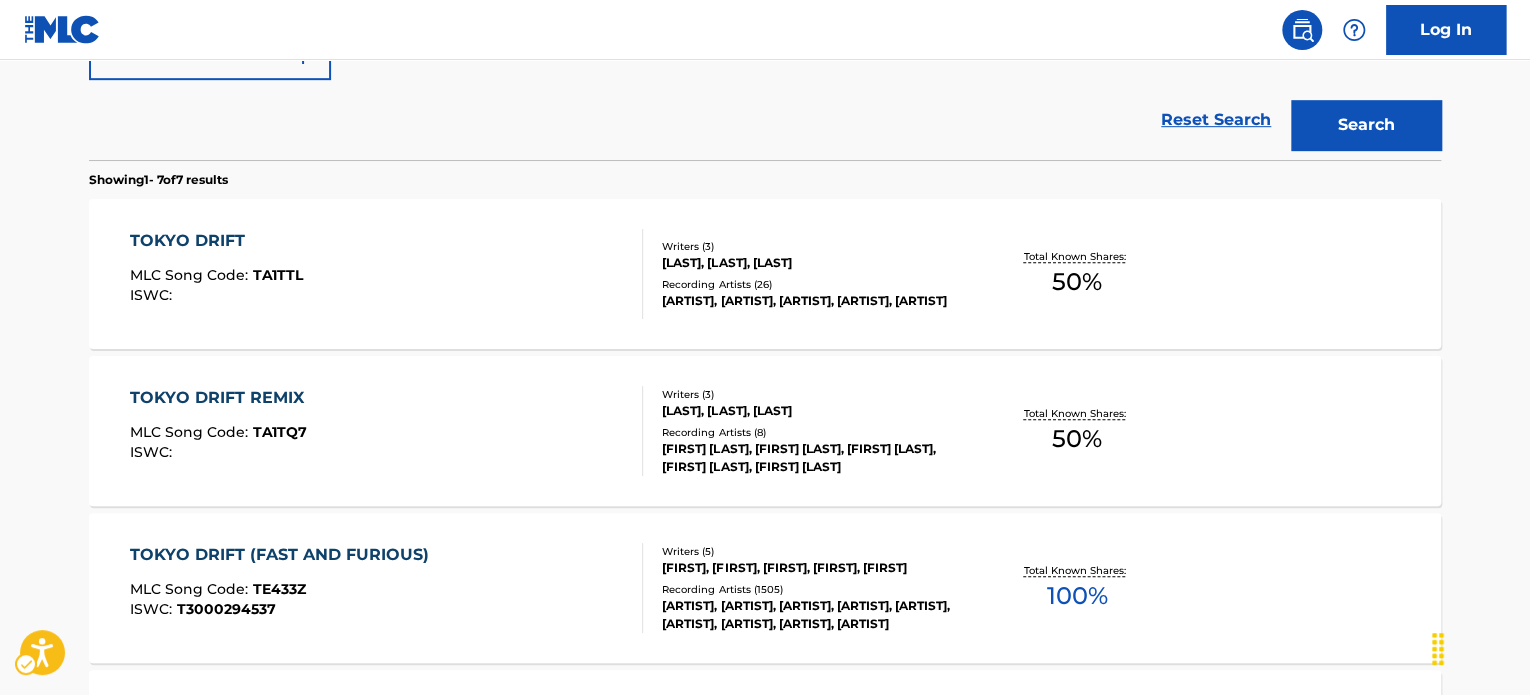 scroll, scrollTop: 524, scrollLeft: 0, axis: vertical 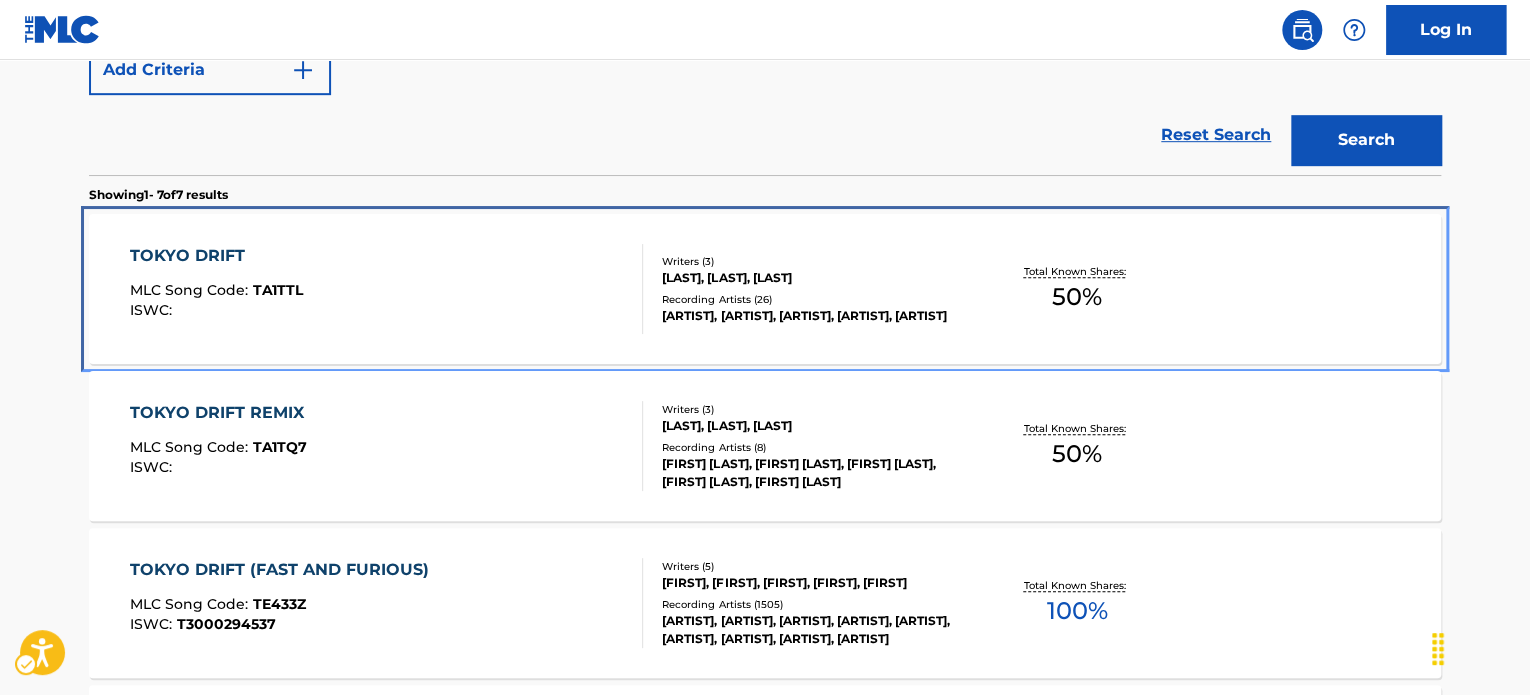 click on "Writers ( 3 )" at bounding box center [813, 261] 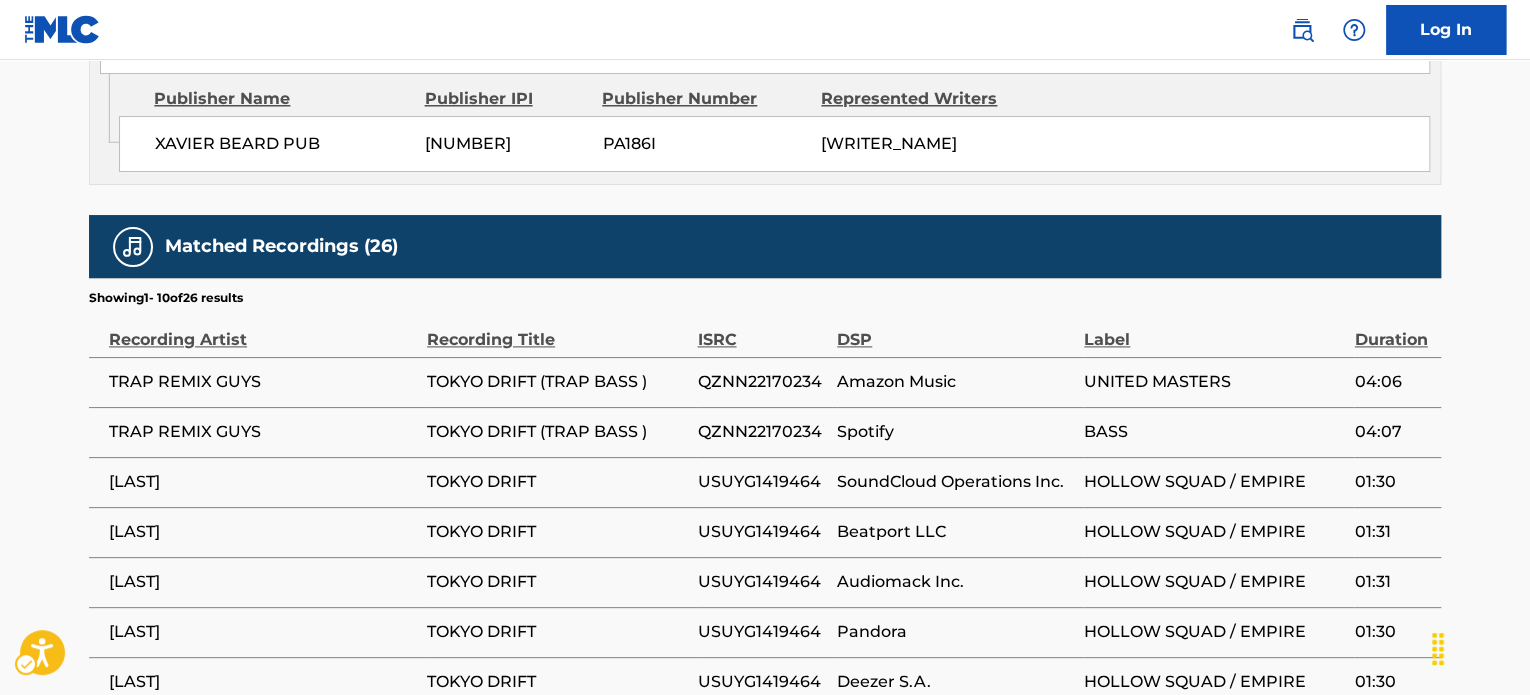 scroll, scrollTop: 1300, scrollLeft: 0, axis: vertical 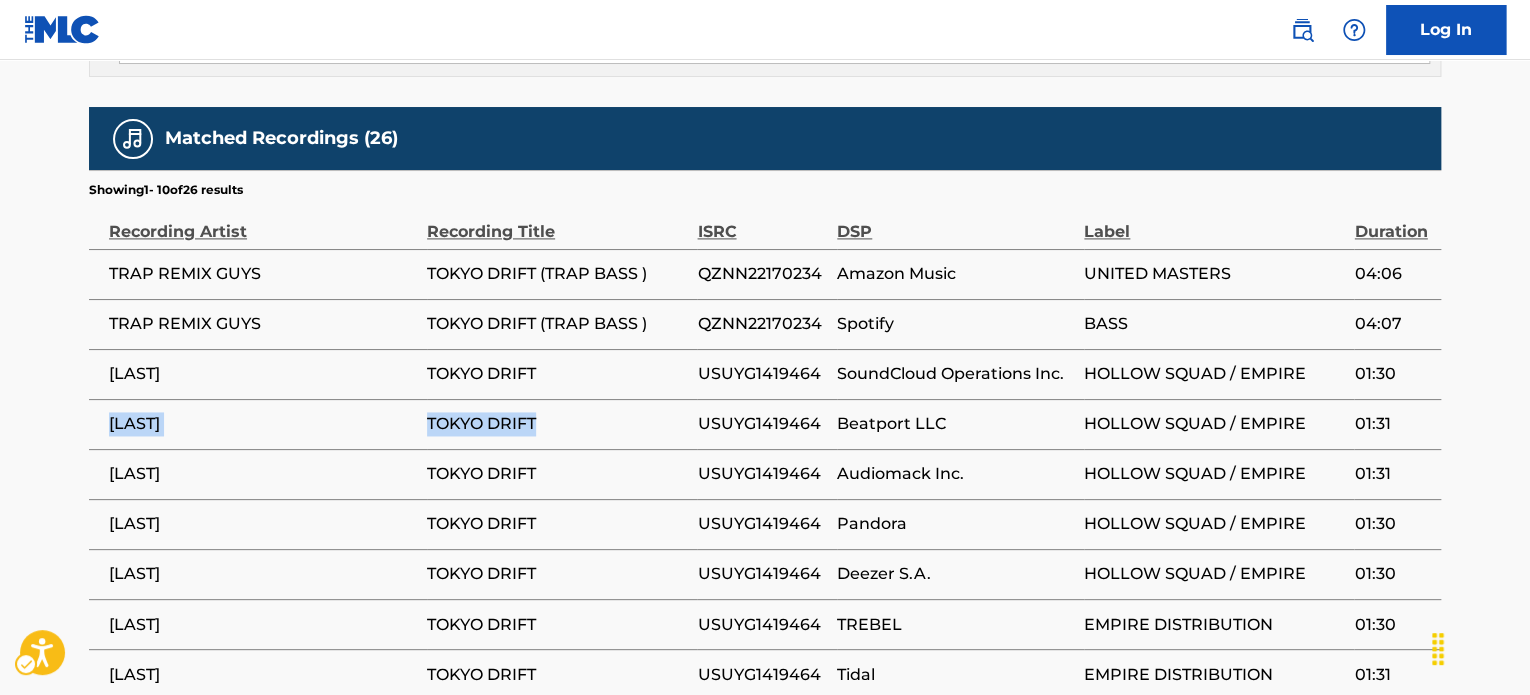drag, startPoint x: 544, startPoint y: 439, endPoint x: 96, endPoint y: 427, distance: 448.16068 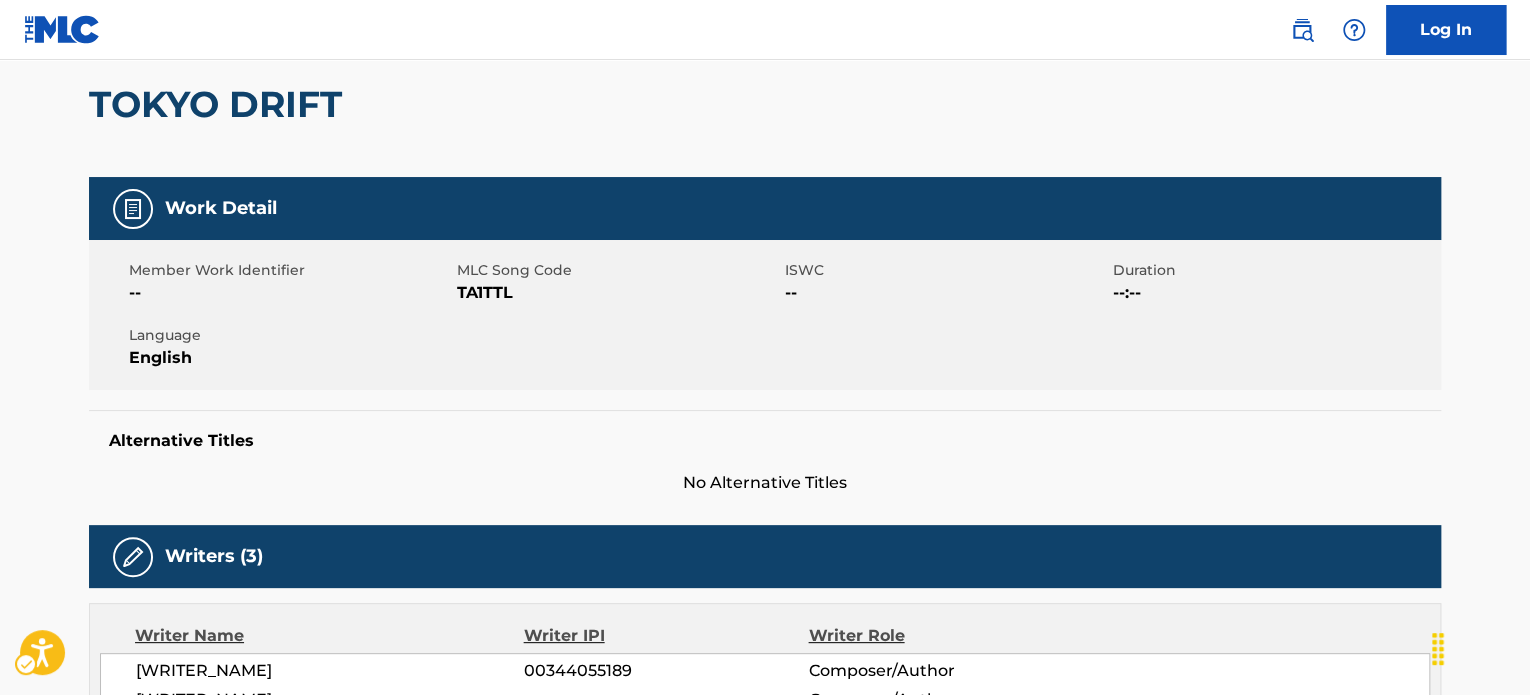 scroll, scrollTop: 0, scrollLeft: 0, axis: both 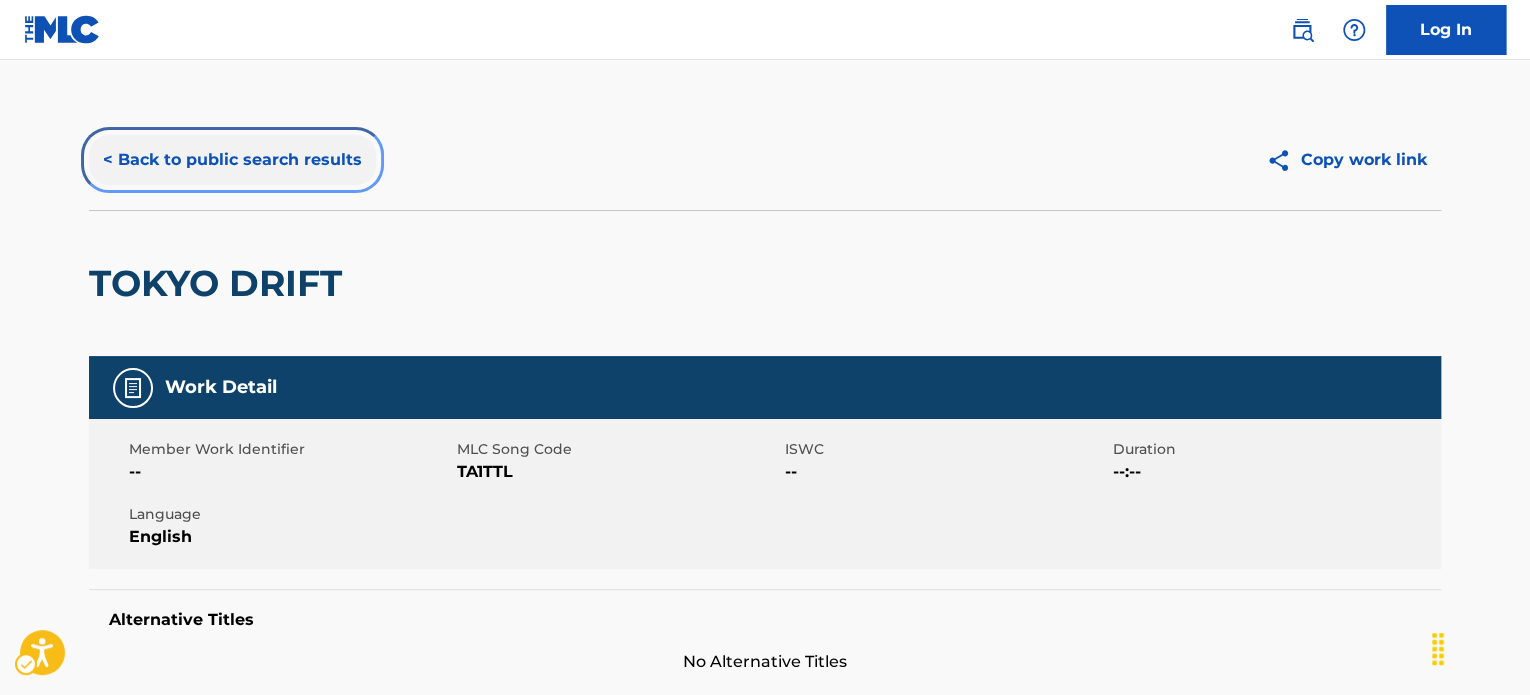 click on "< Back to public search results" at bounding box center [232, 160] 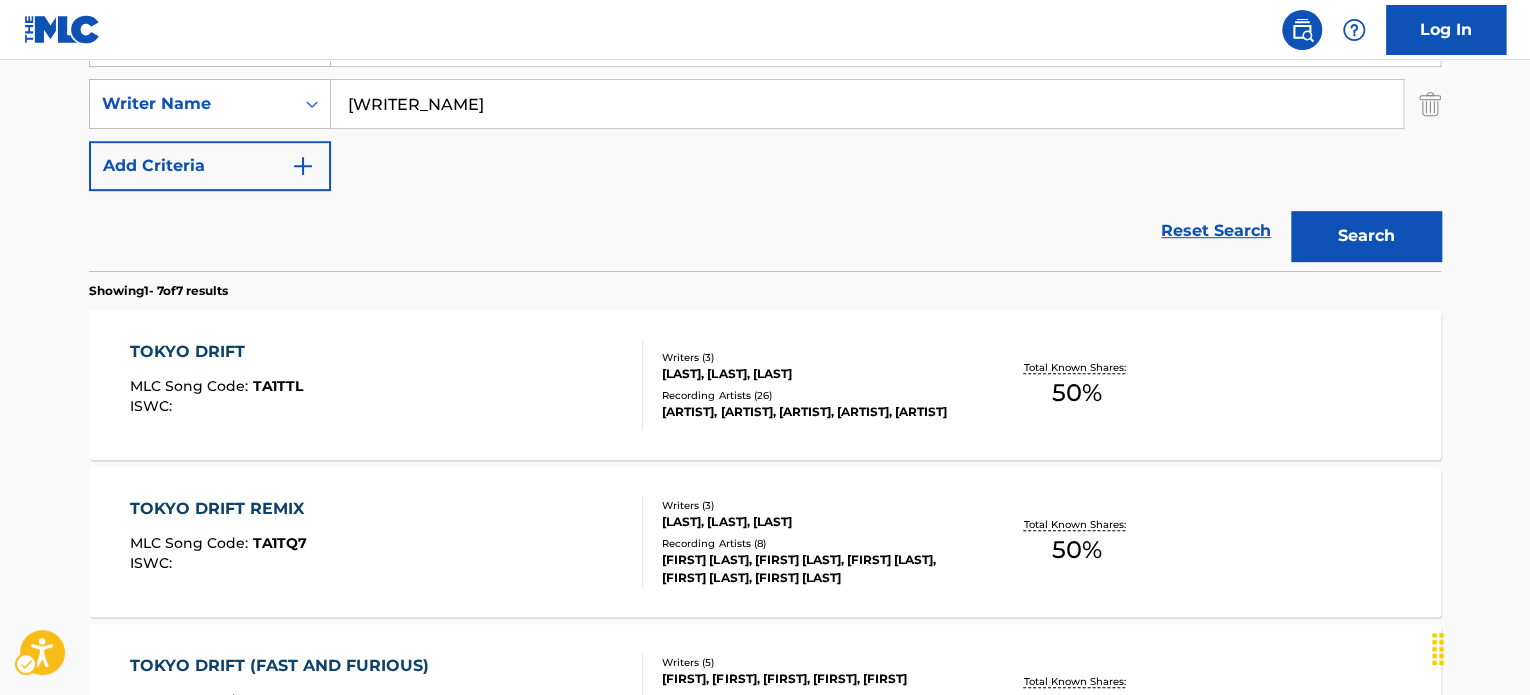 scroll, scrollTop: 139, scrollLeft: 0, axis: vertical 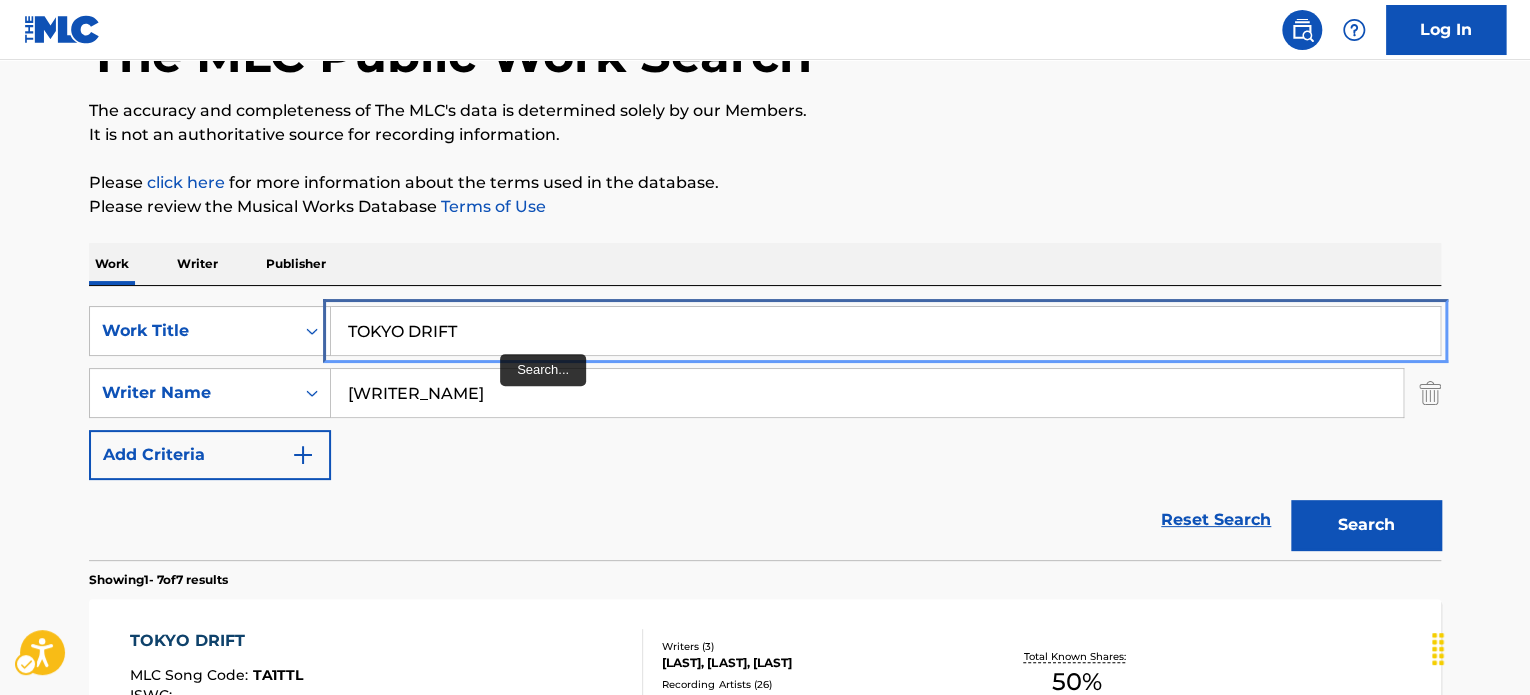 paste on "HEAVEN IS A PLACE ON EARTH" 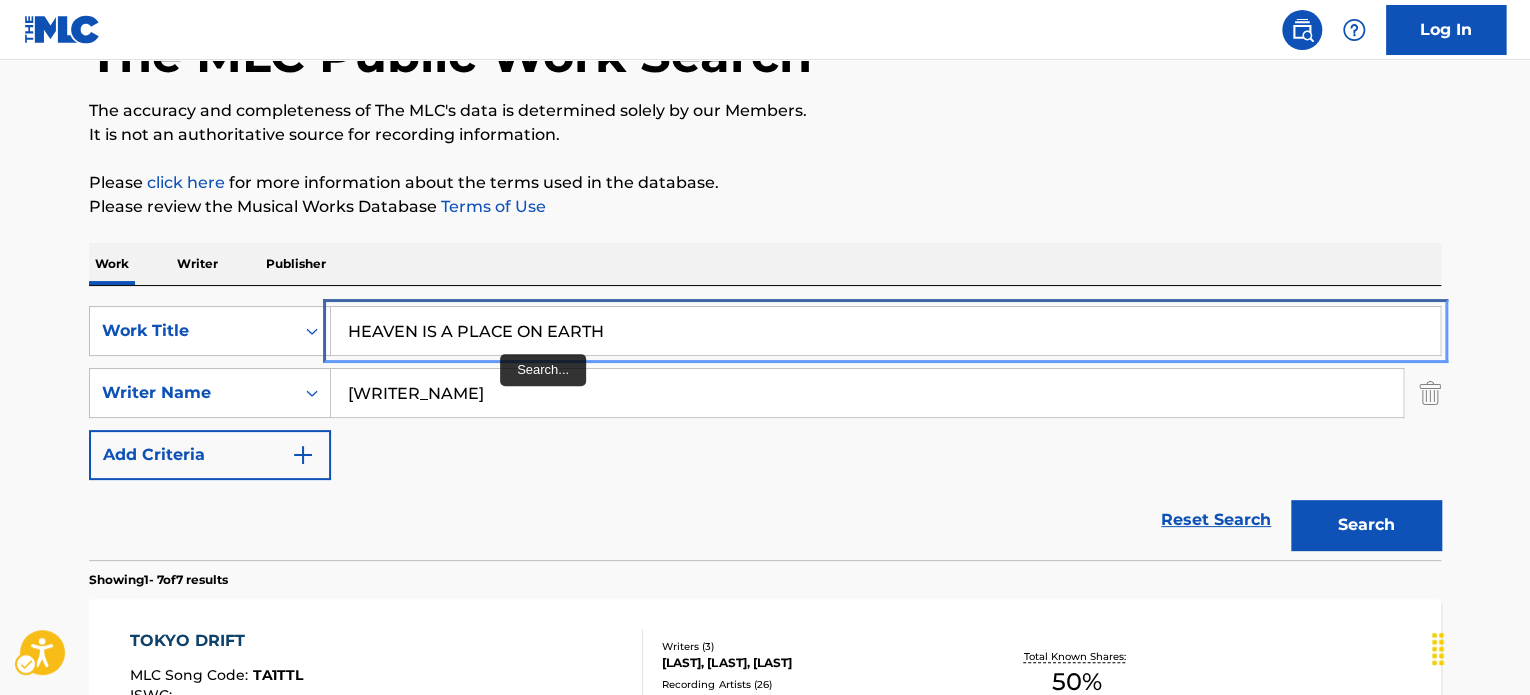 drag, startPoint x: 503, startPoint y: 325, endPoint x: 505, endPoint y: 506, distance: 181.01105 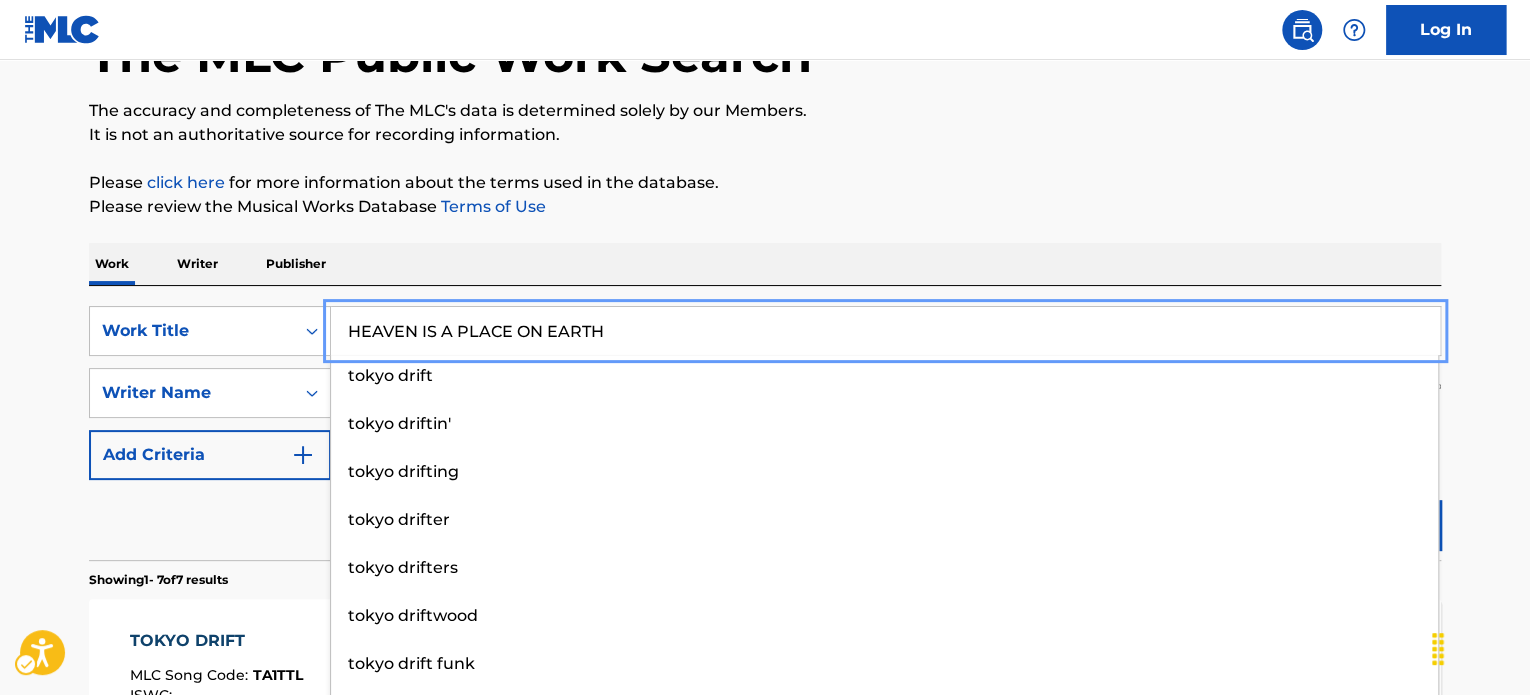 type on "HEAVEN IS A PLACE ON EARTH" 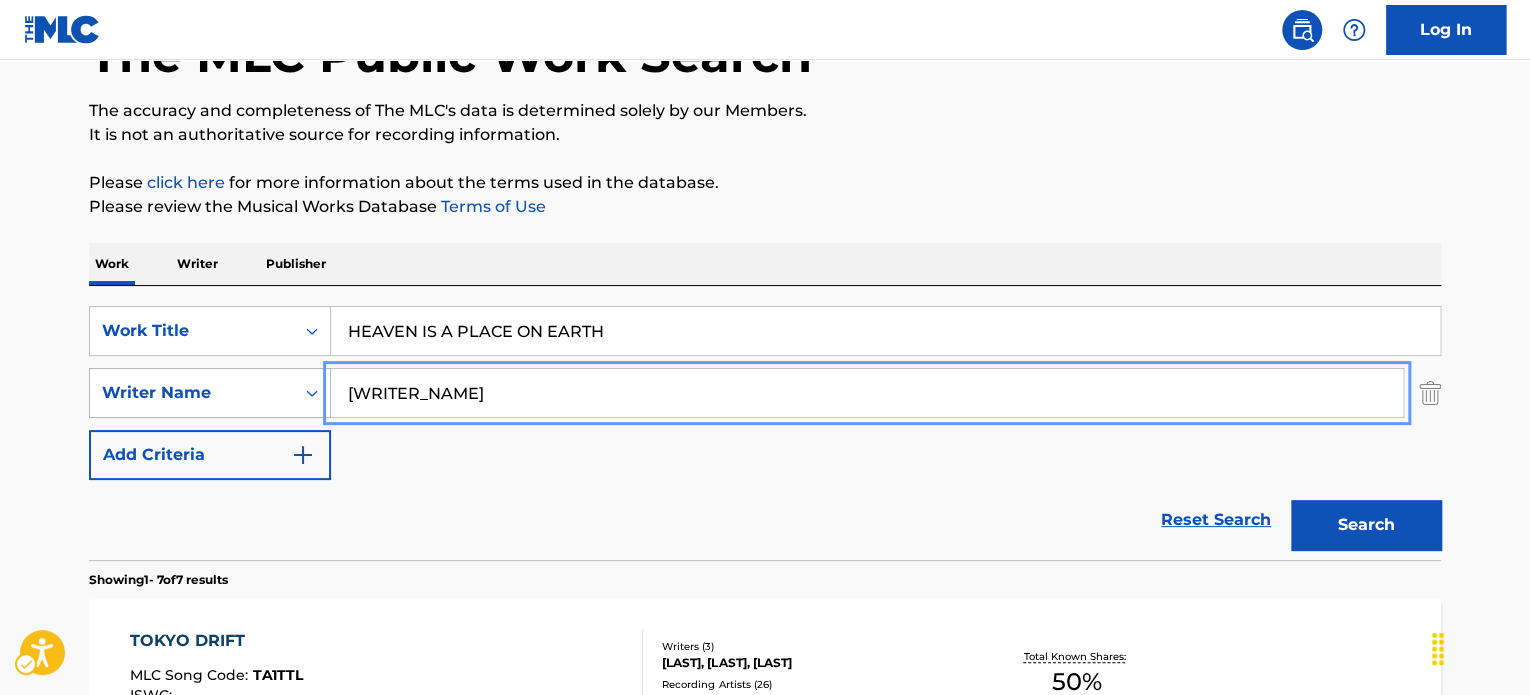 paste on "[WRITER_NAME]" 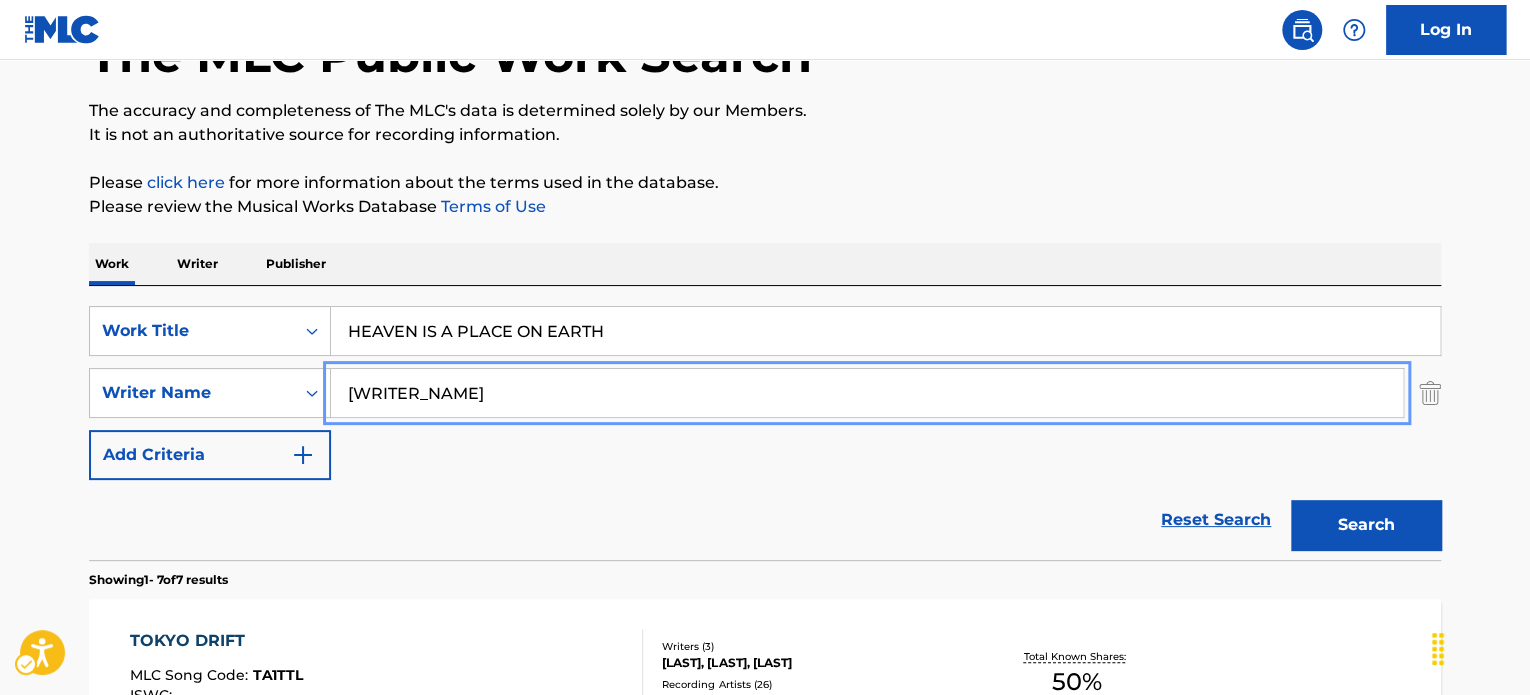 drag, startPoint x: 544, startPoint y: 407, endPoint x: 884, endPoint y: 490, distance: 349.98428 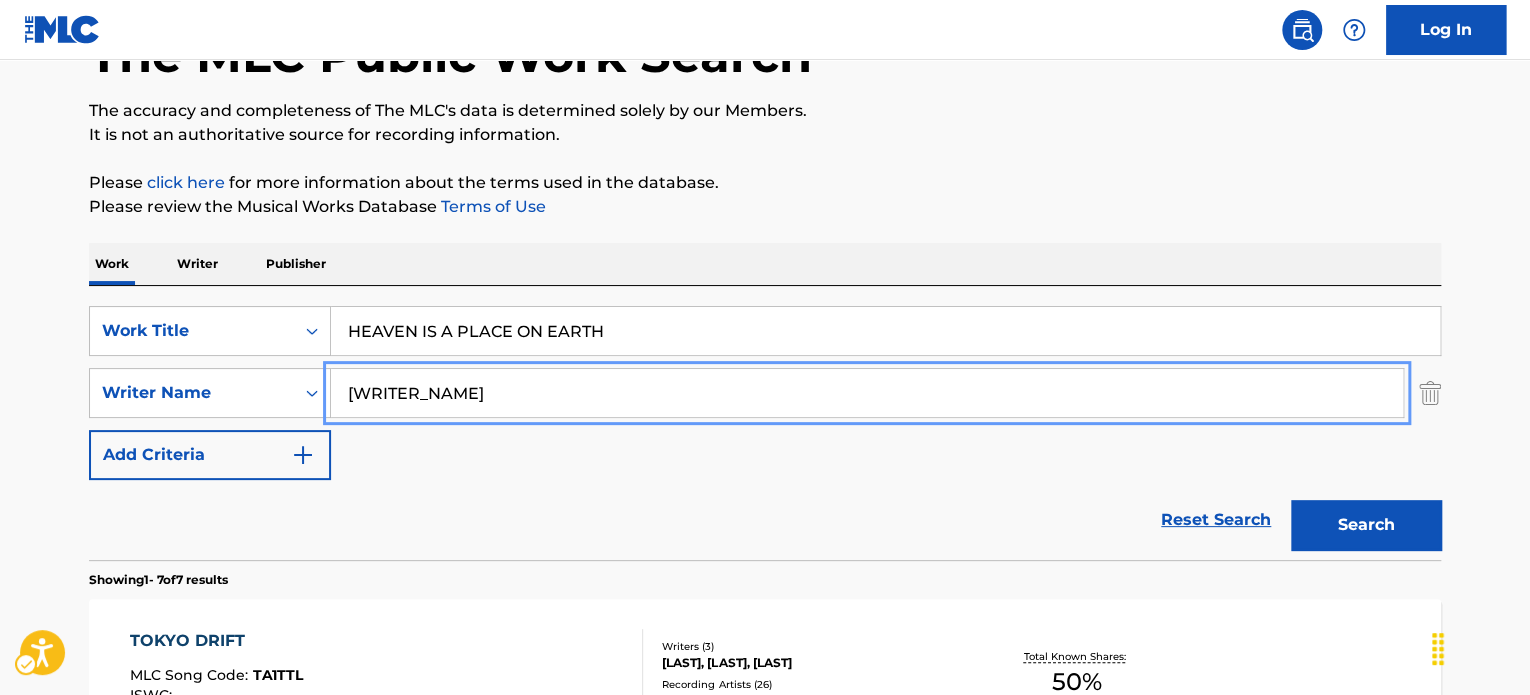 type on "[WRITER_NAME]" 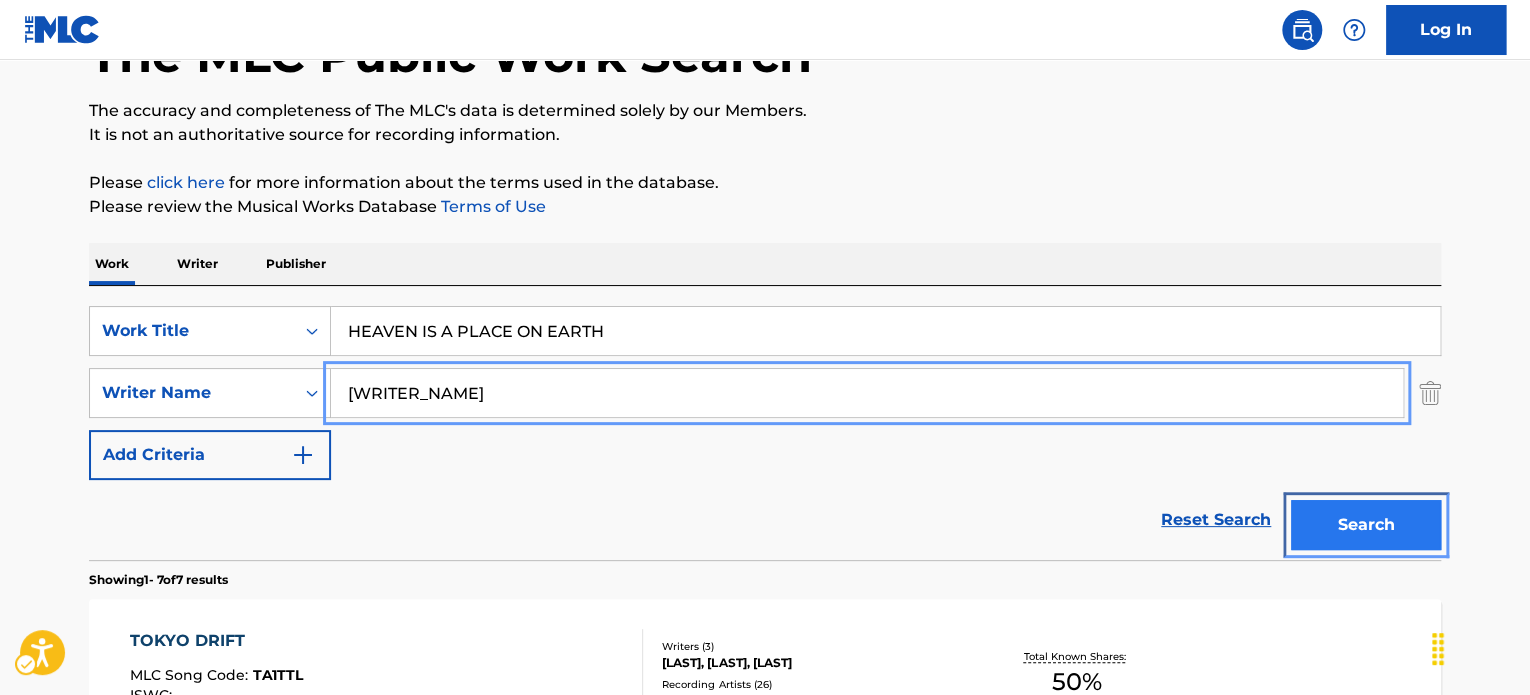 click on "Search" at bounding box center [1366, 525] 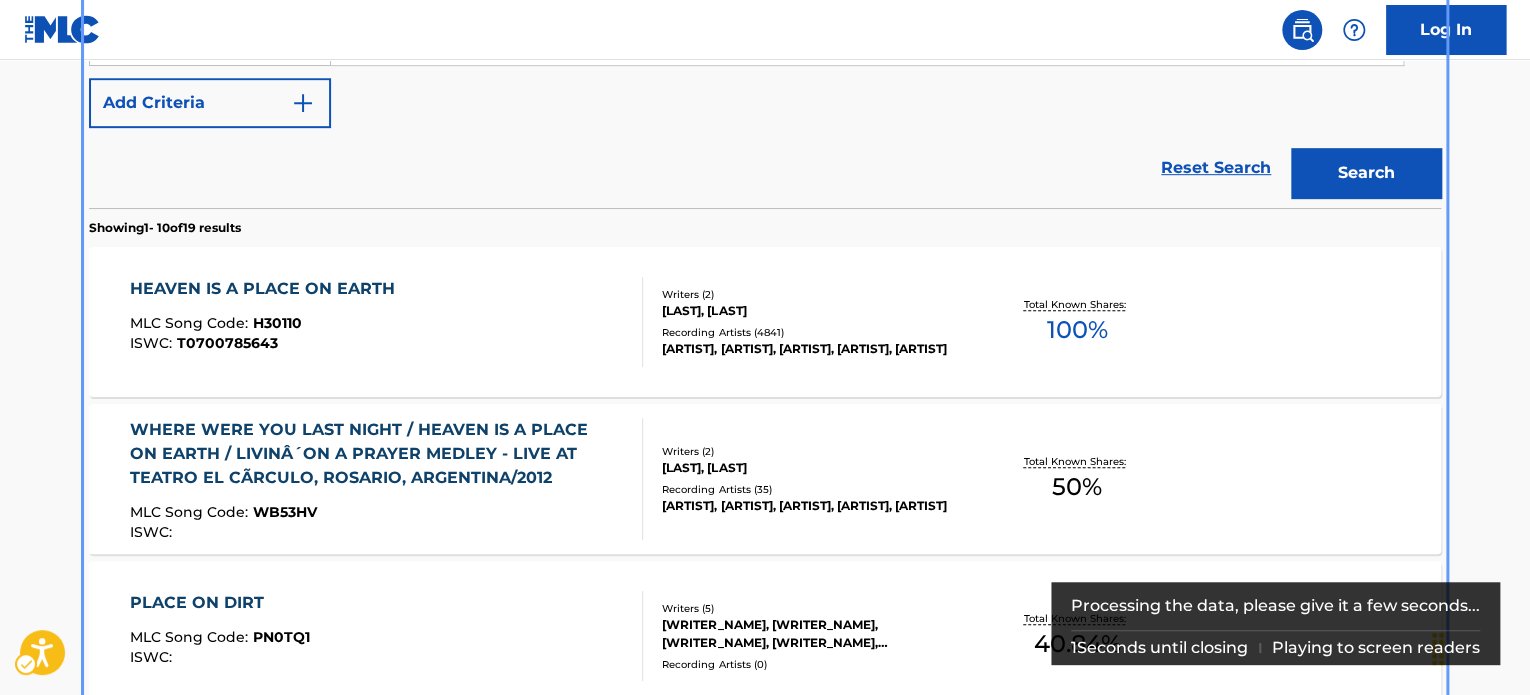 scroll, scrollTop: 324, scrollLeft: 0, axis: vertical 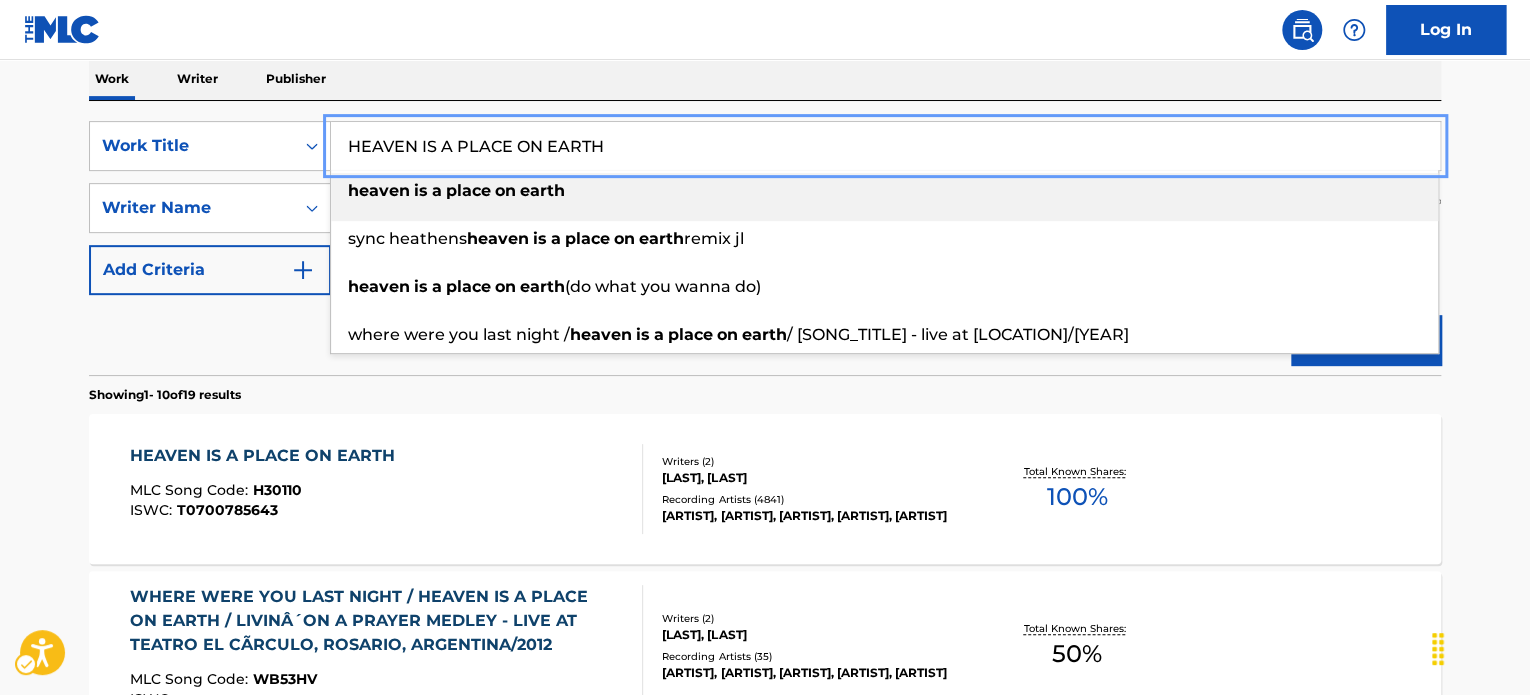 paste on "WHATEVER TURNS YOU ON" 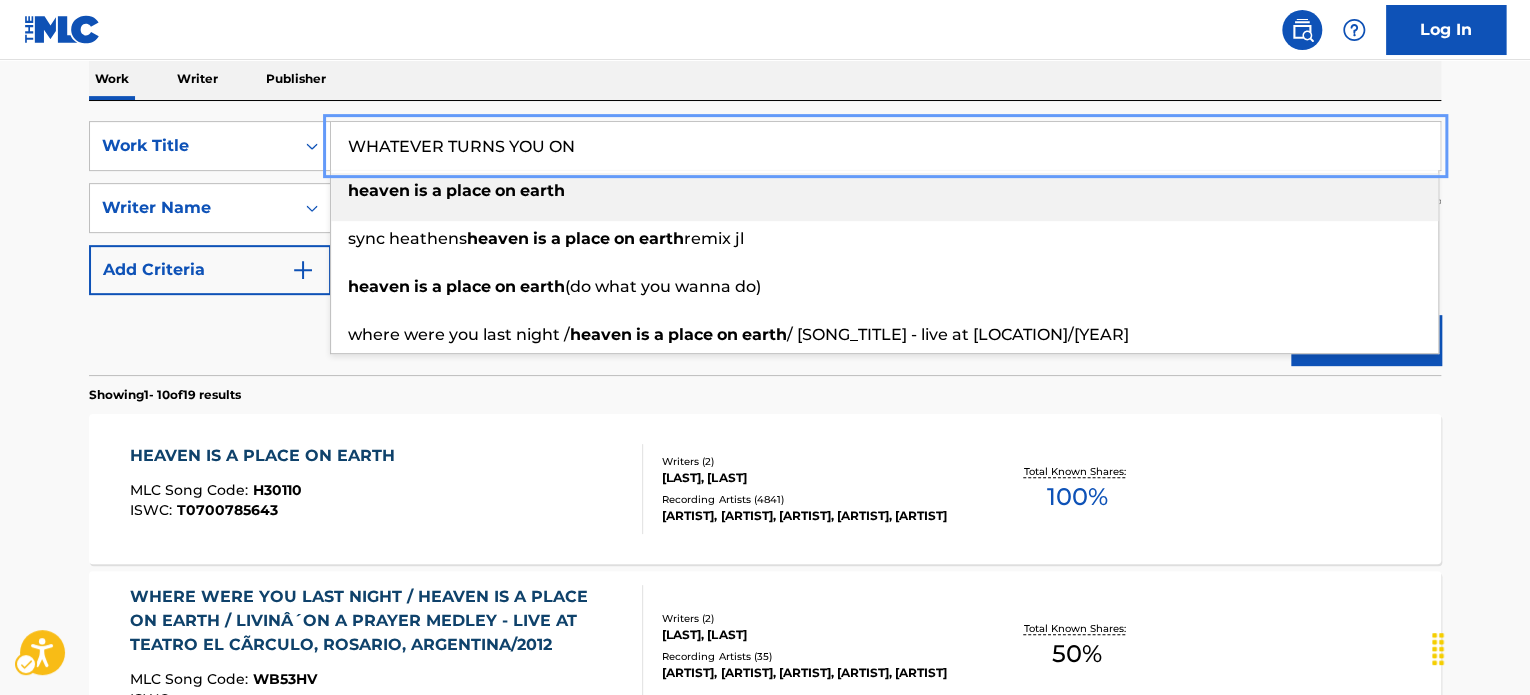 drag, startPoint x: 652, startPoint y: 143, endPoint x: 62, endPoint y: 123, distance: 590.33887 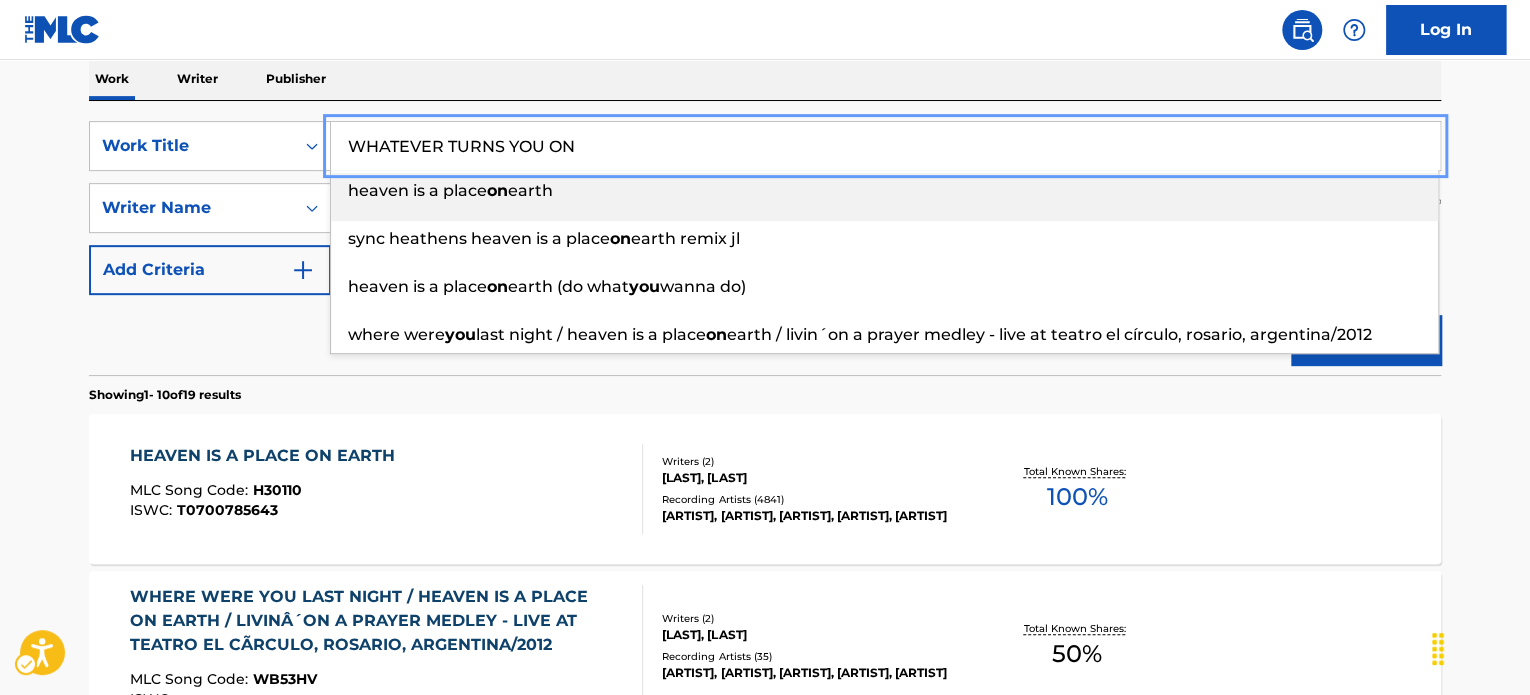 type on "WHATEVER TURNS YOU ON" 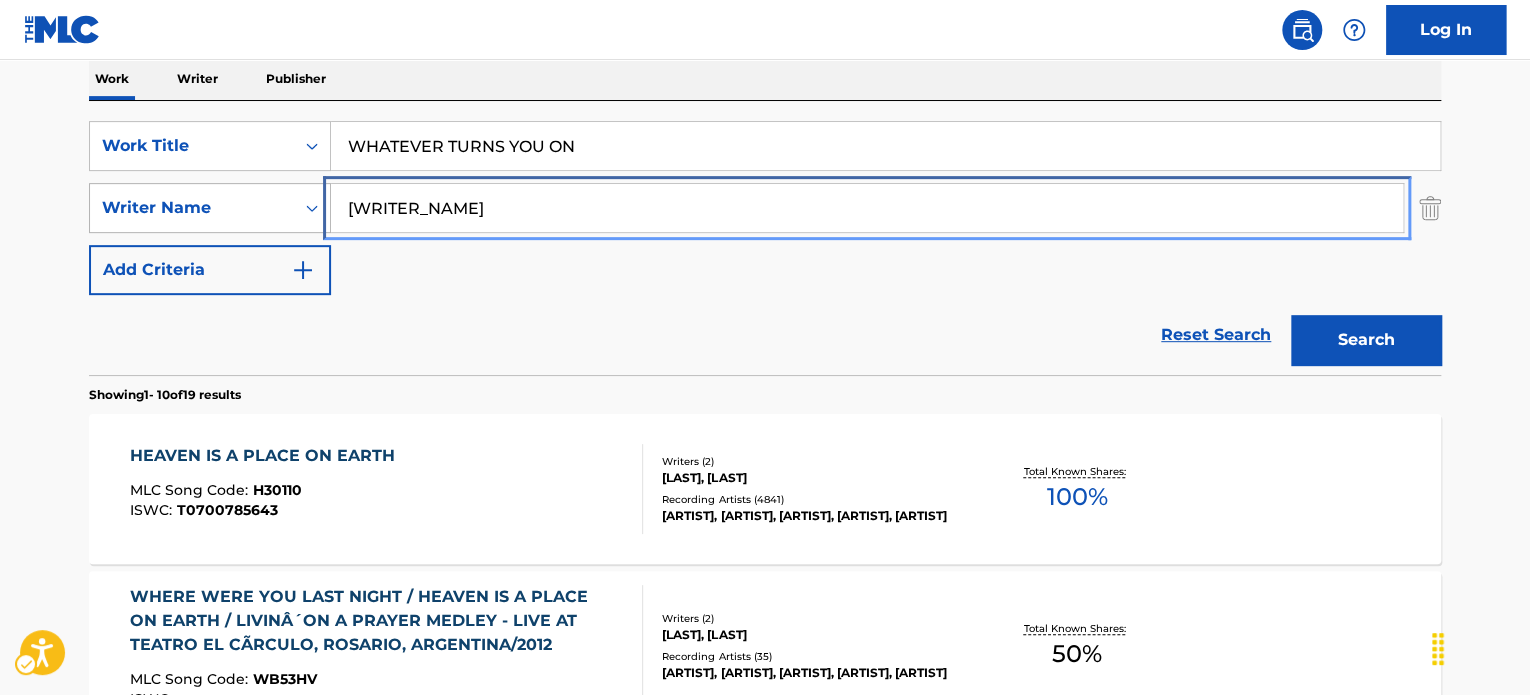 paste on "[WRITER_NAME]" 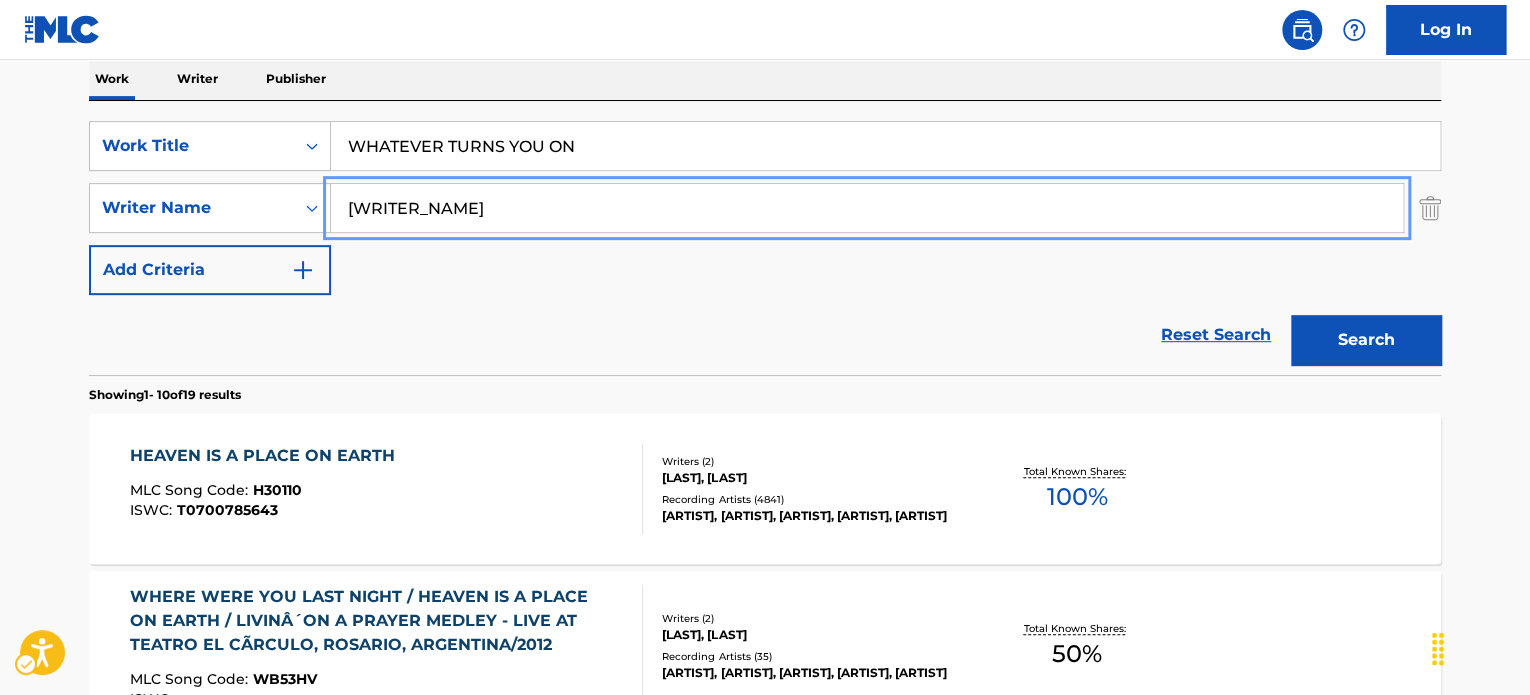 type on "[WRITER_NAME]" 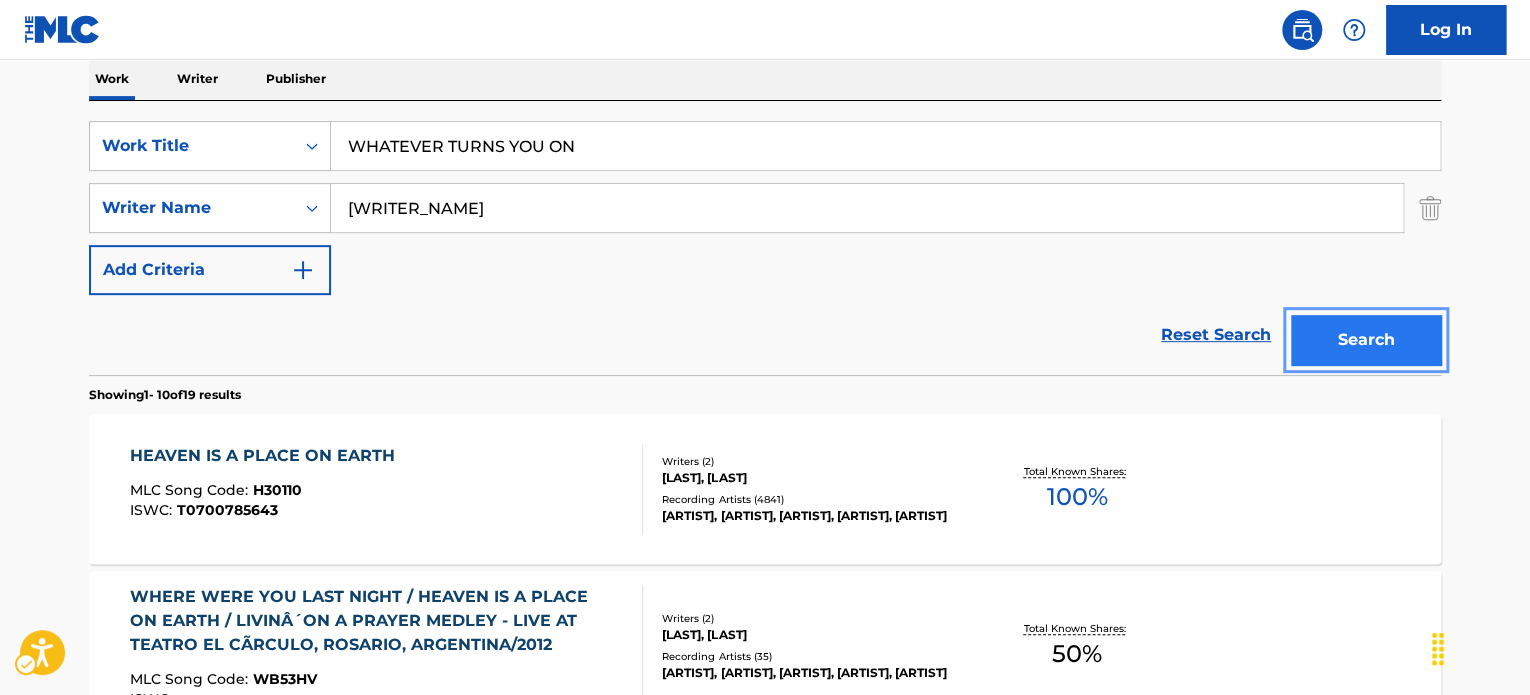 click on "Search" at bounding box center [1366, 340] 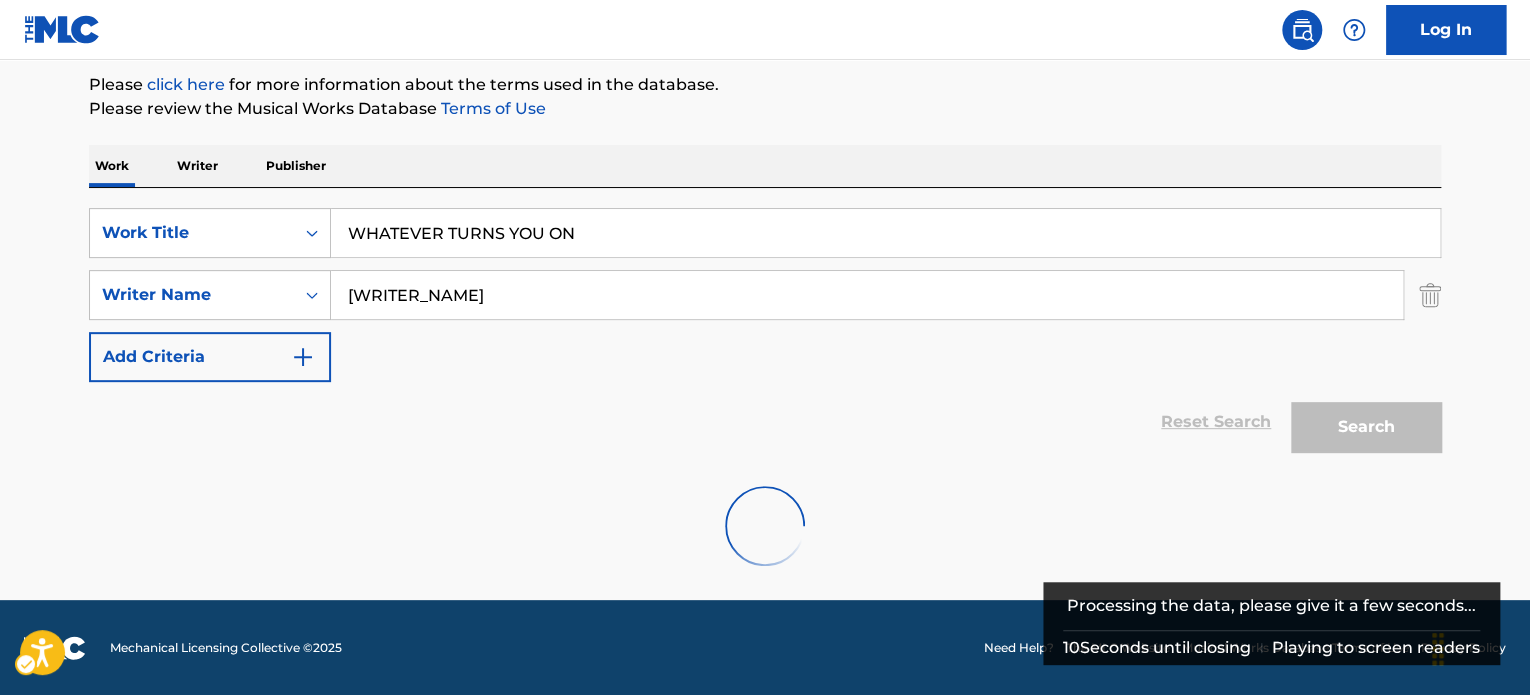 scroll, scrollTop: 324, scrollLeft: 0, axis: vertical 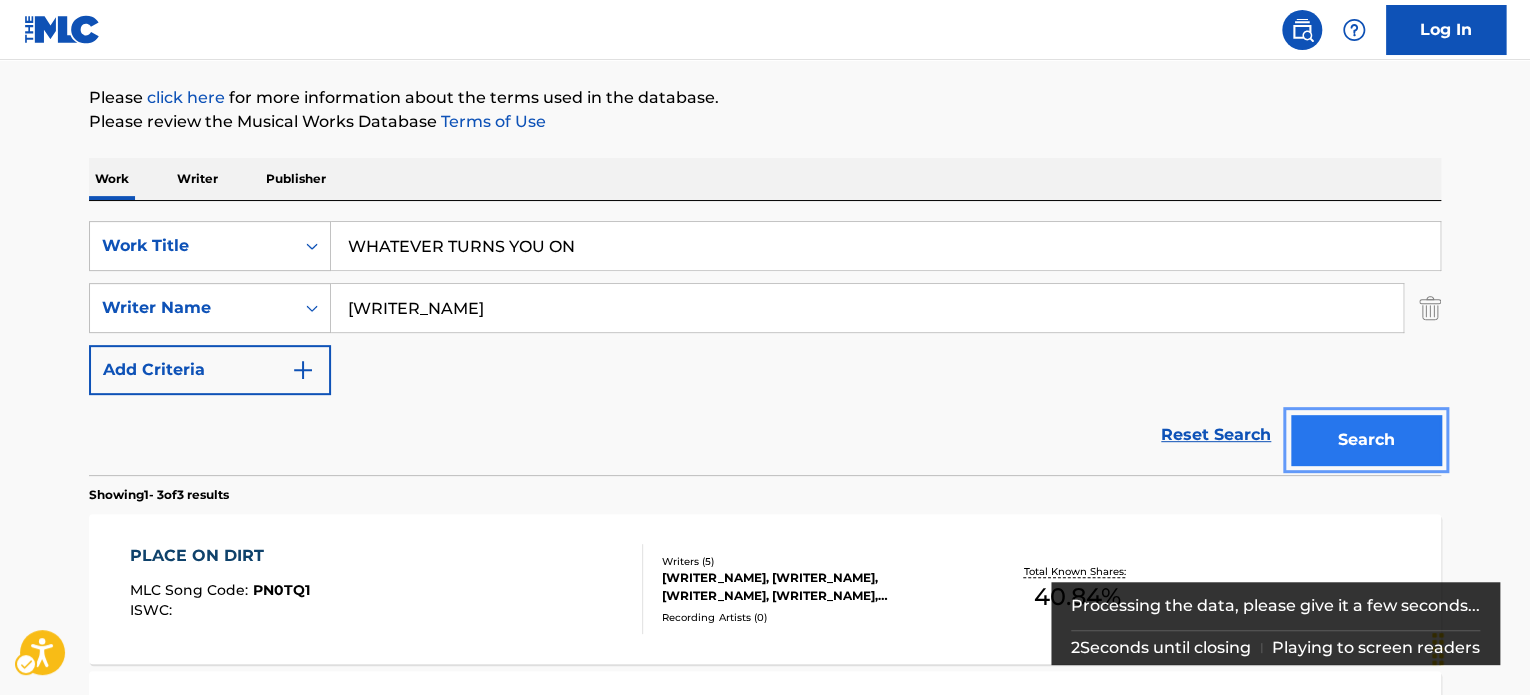 click on "Search" at bounding box center (1366, 440) 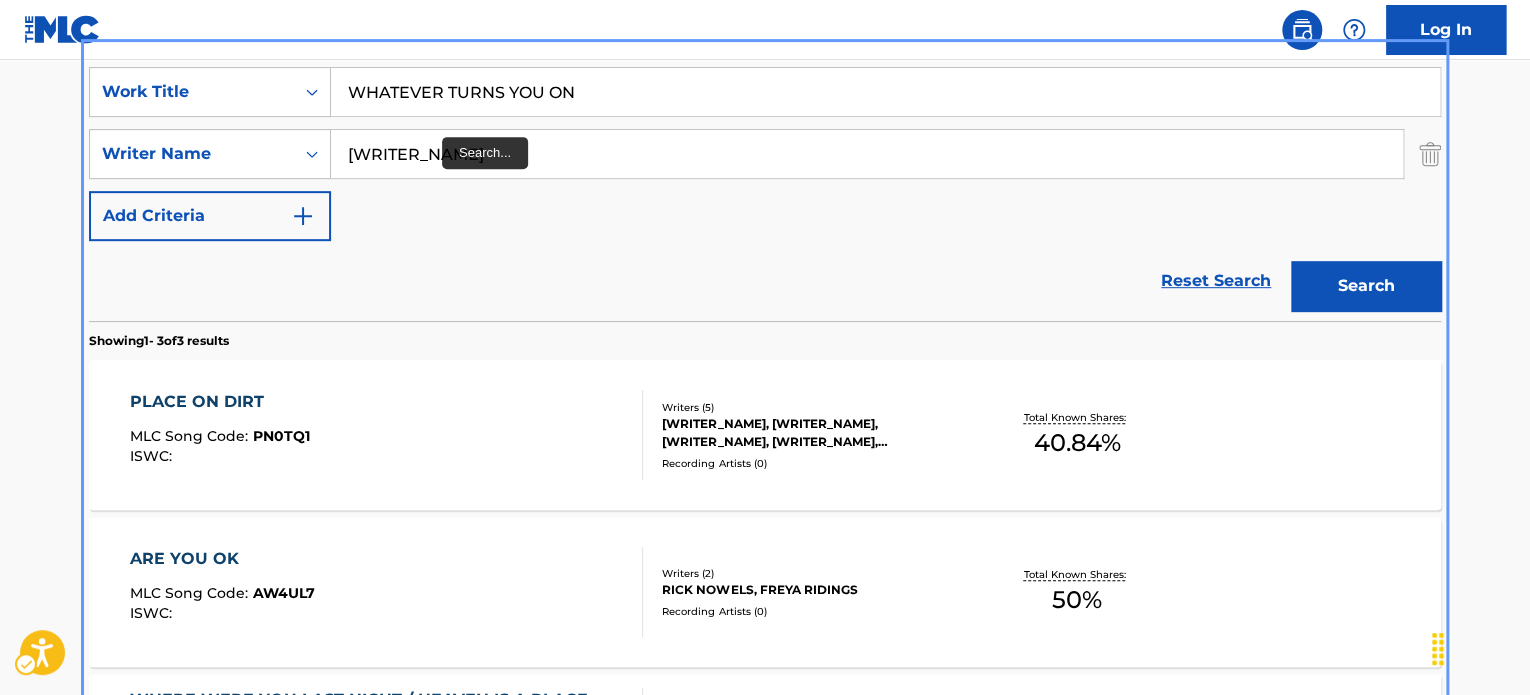 scroll, scrollTop: 24, scrollLeft: 0, axis: vertical 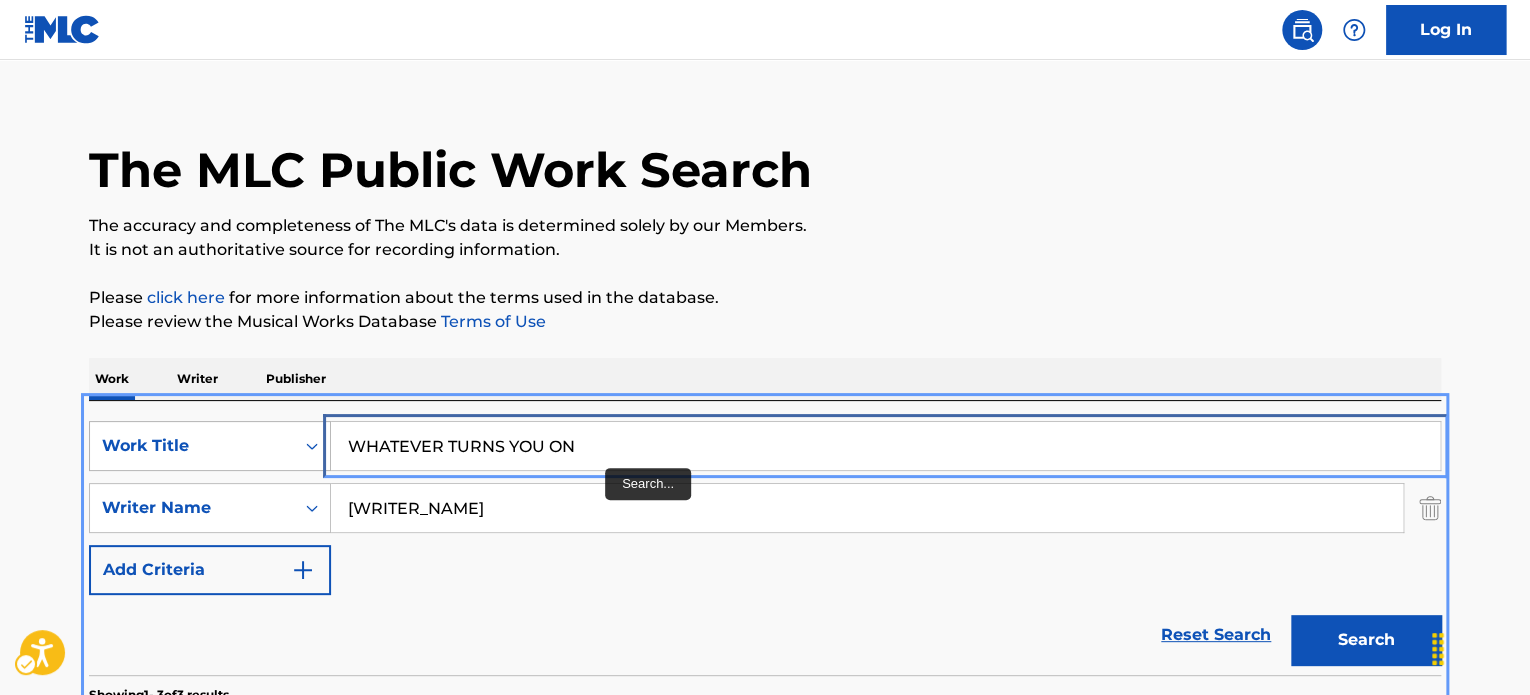 paste on "SQUAWK OF THE CLOW" 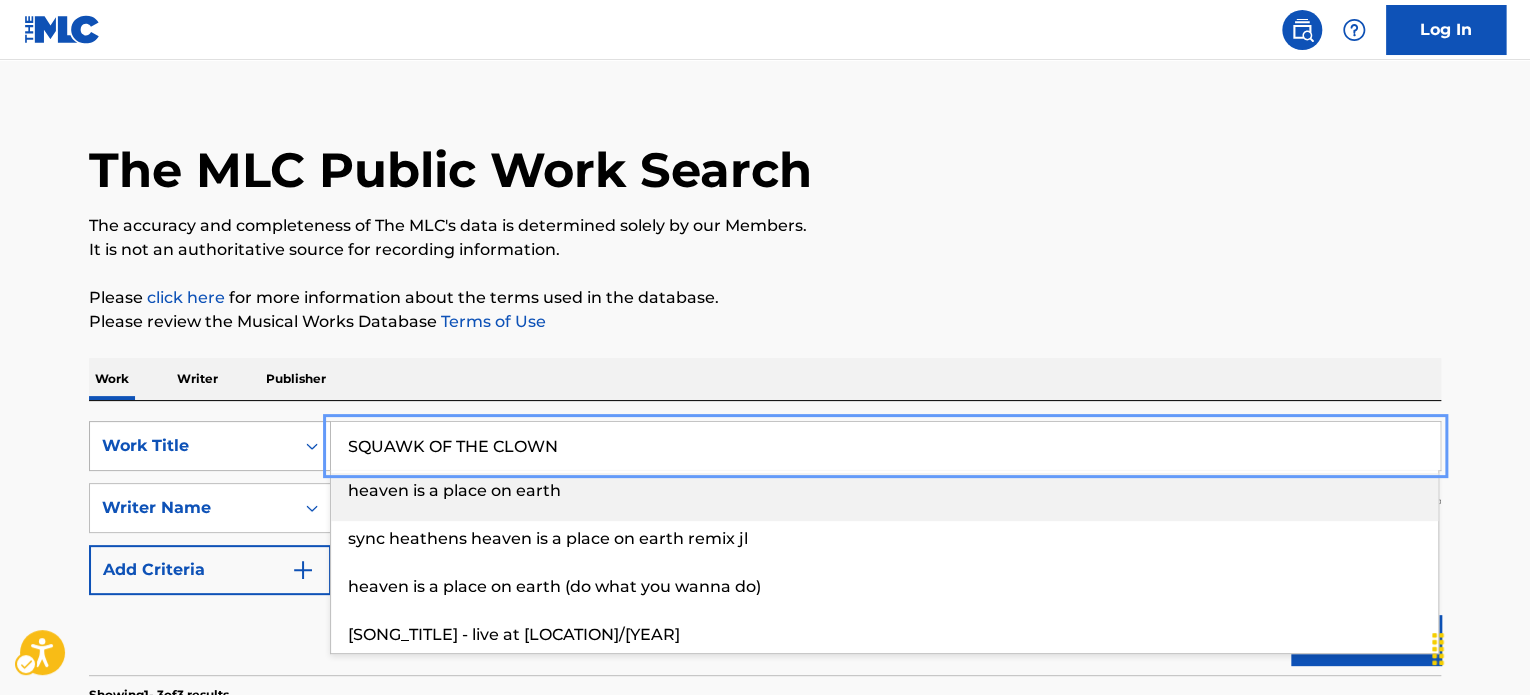 drag, startPoint x: 521, startPoint y: 441, endPoint x: 262, endPoint y: 436, distance: 259.04825 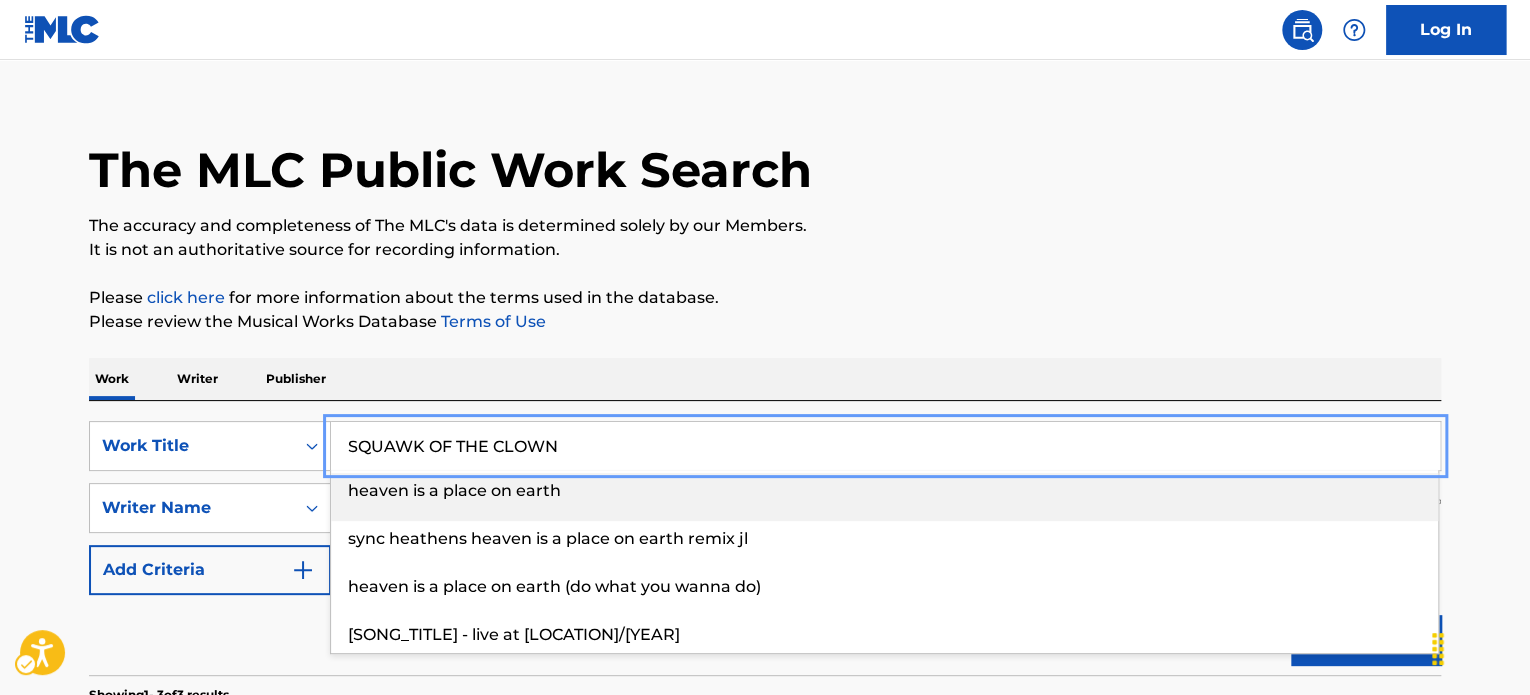type on "SQUAWK OF THE CLOWN" 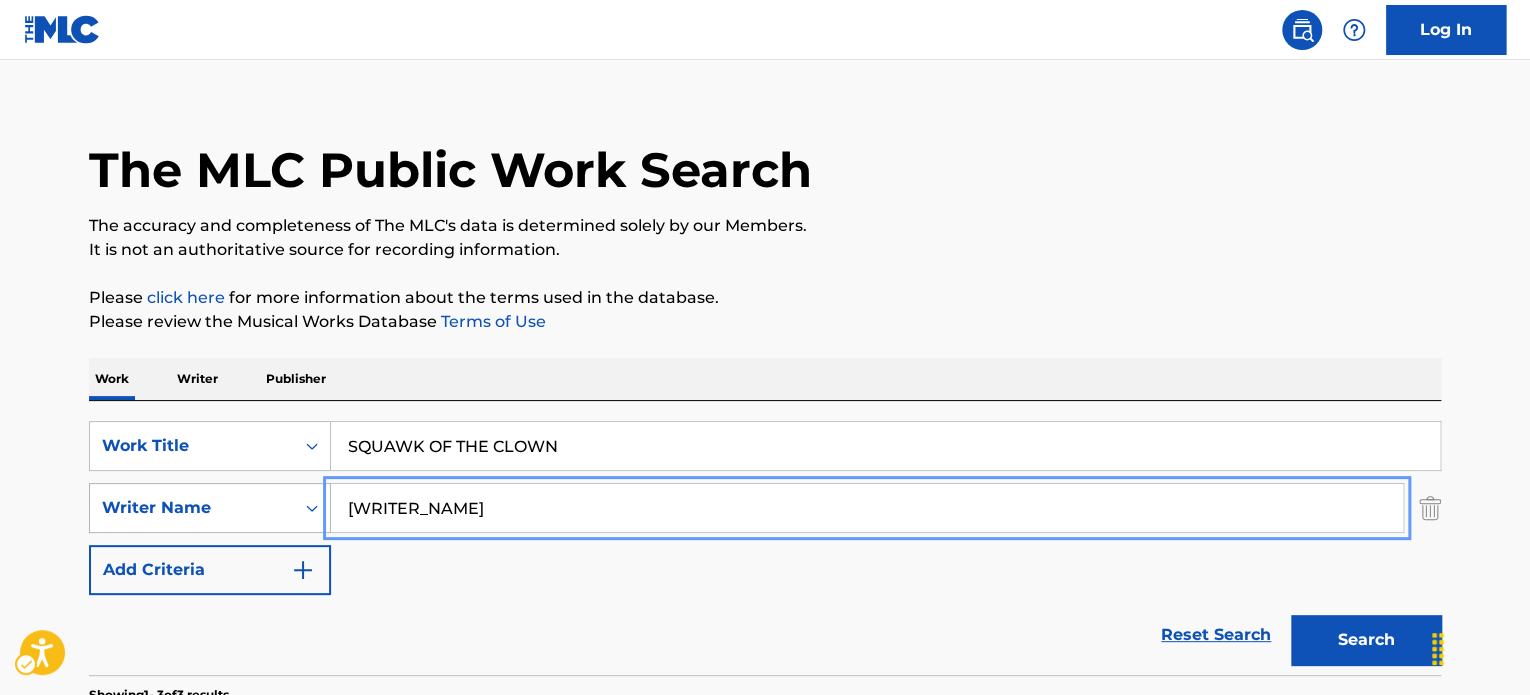 paste on "[WRITER_NAME]" 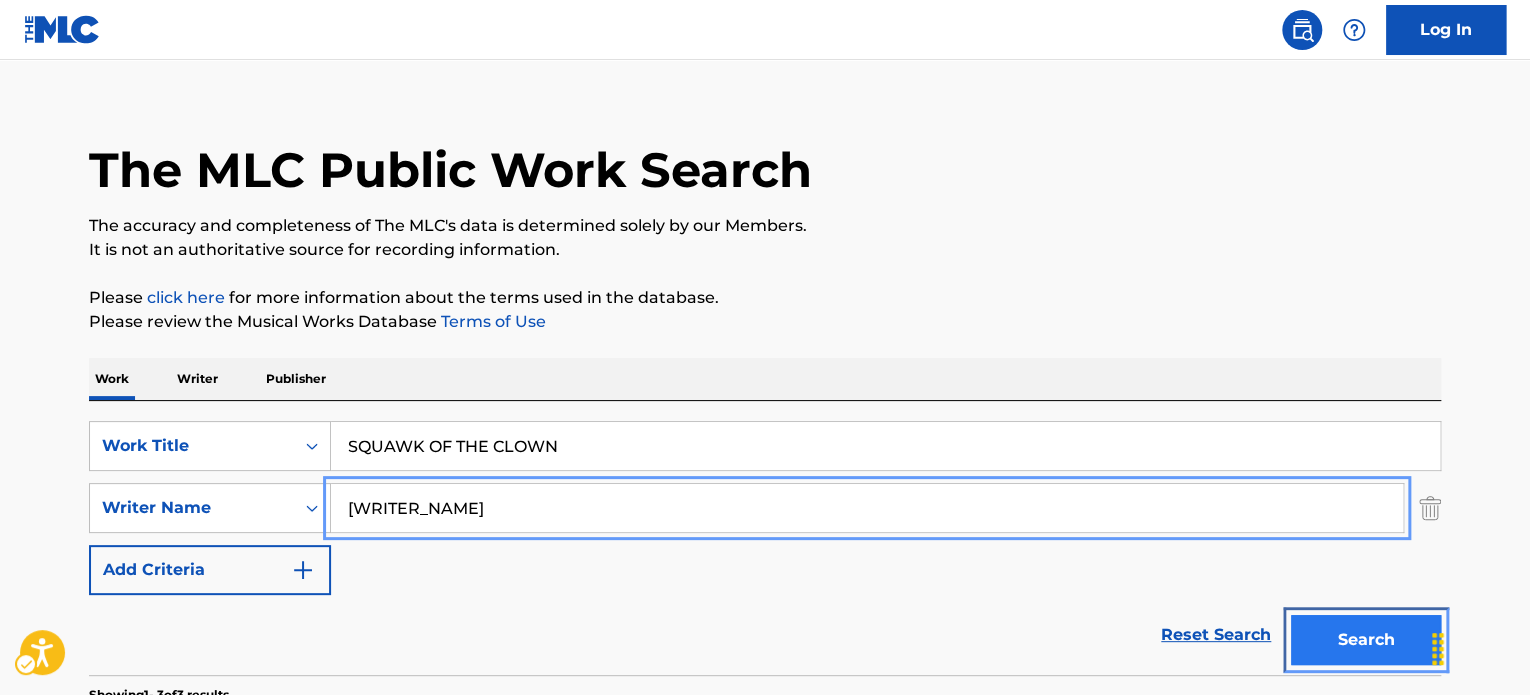 click on "Search" at bounding box center [1366, 640] 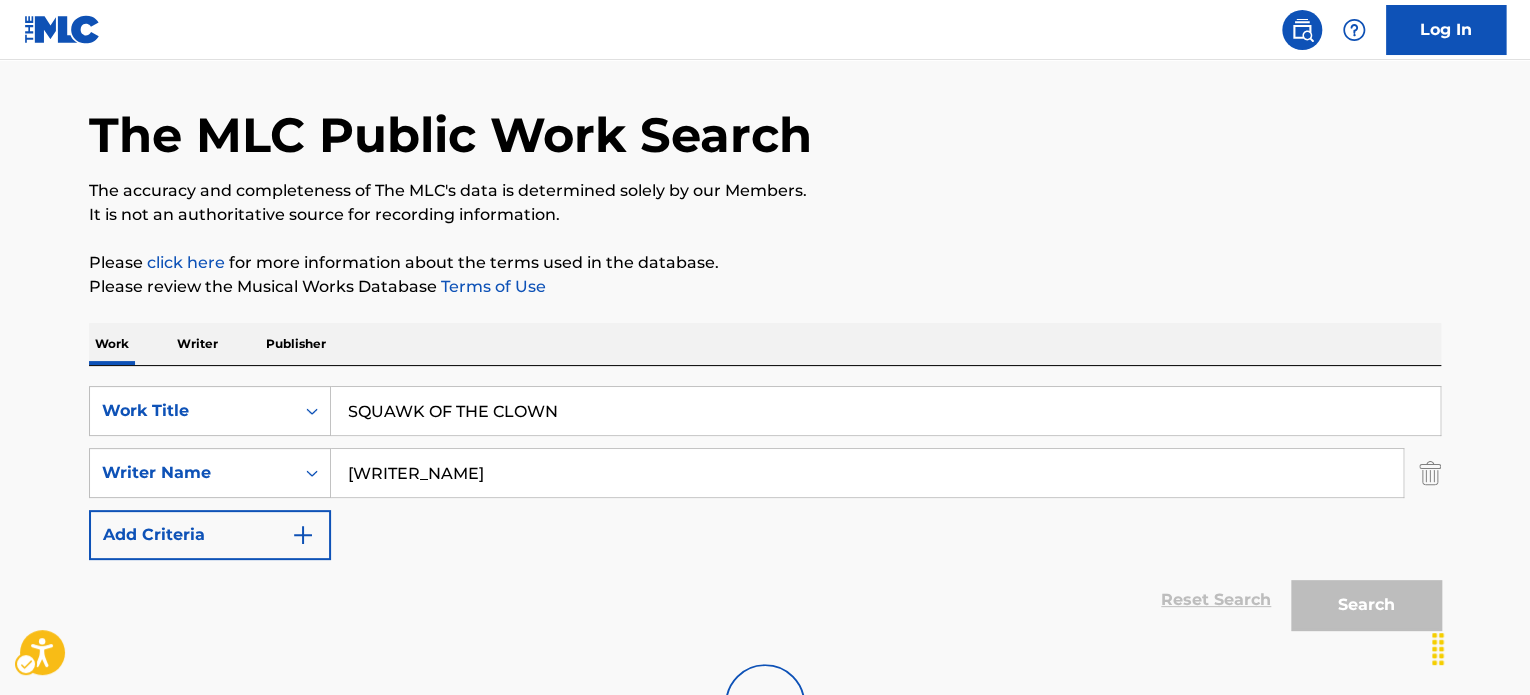 scroll, scrollTop: 237, scrollLeft: 0, axis: vertical 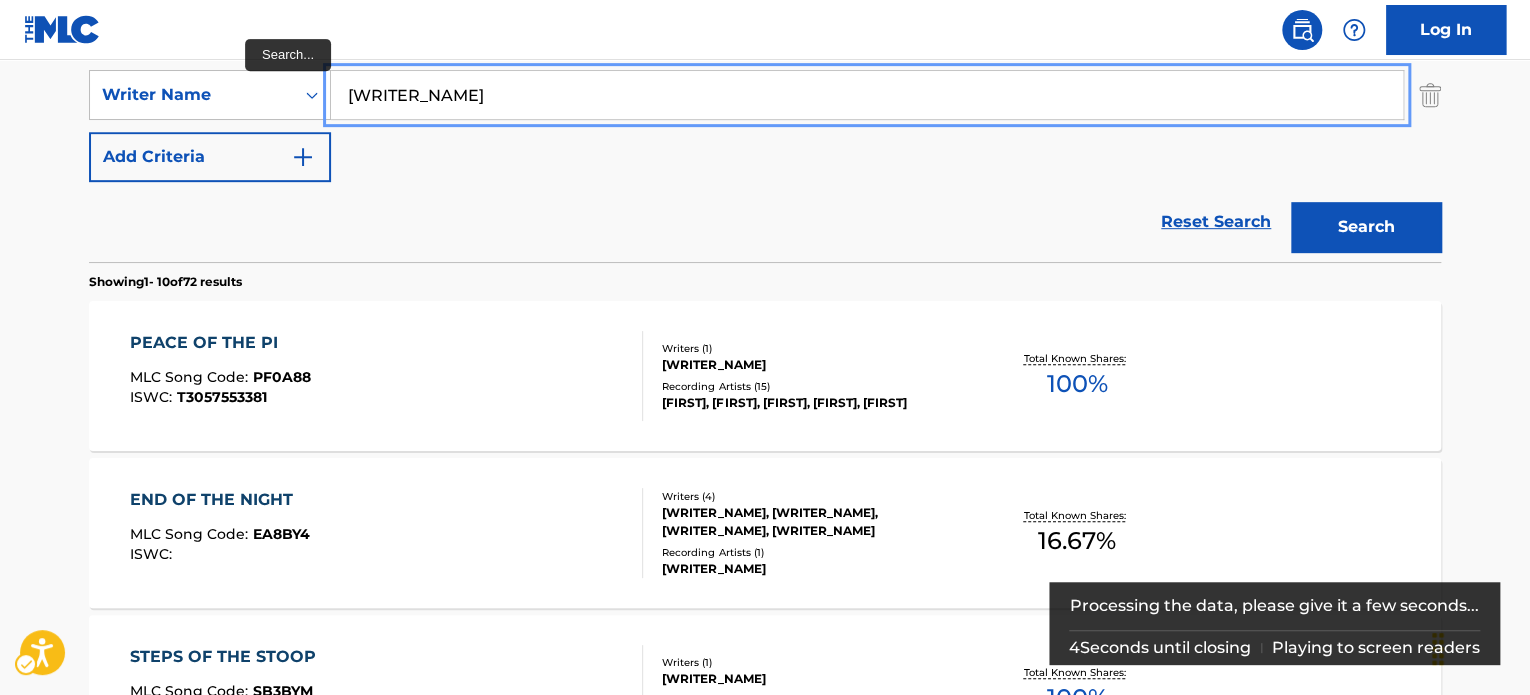 paste on "[LAST] [FIRST] [LAST]" 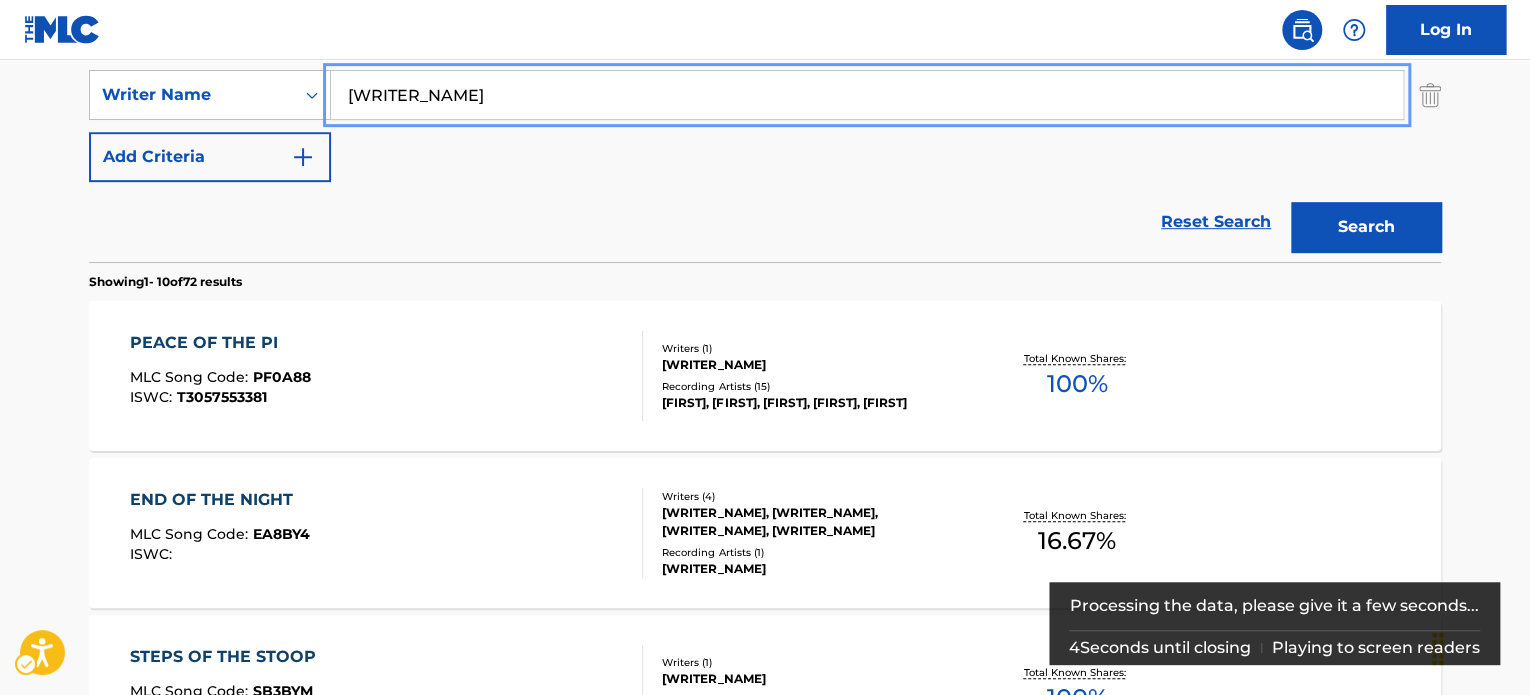 type on "[WRITER_NAME]" 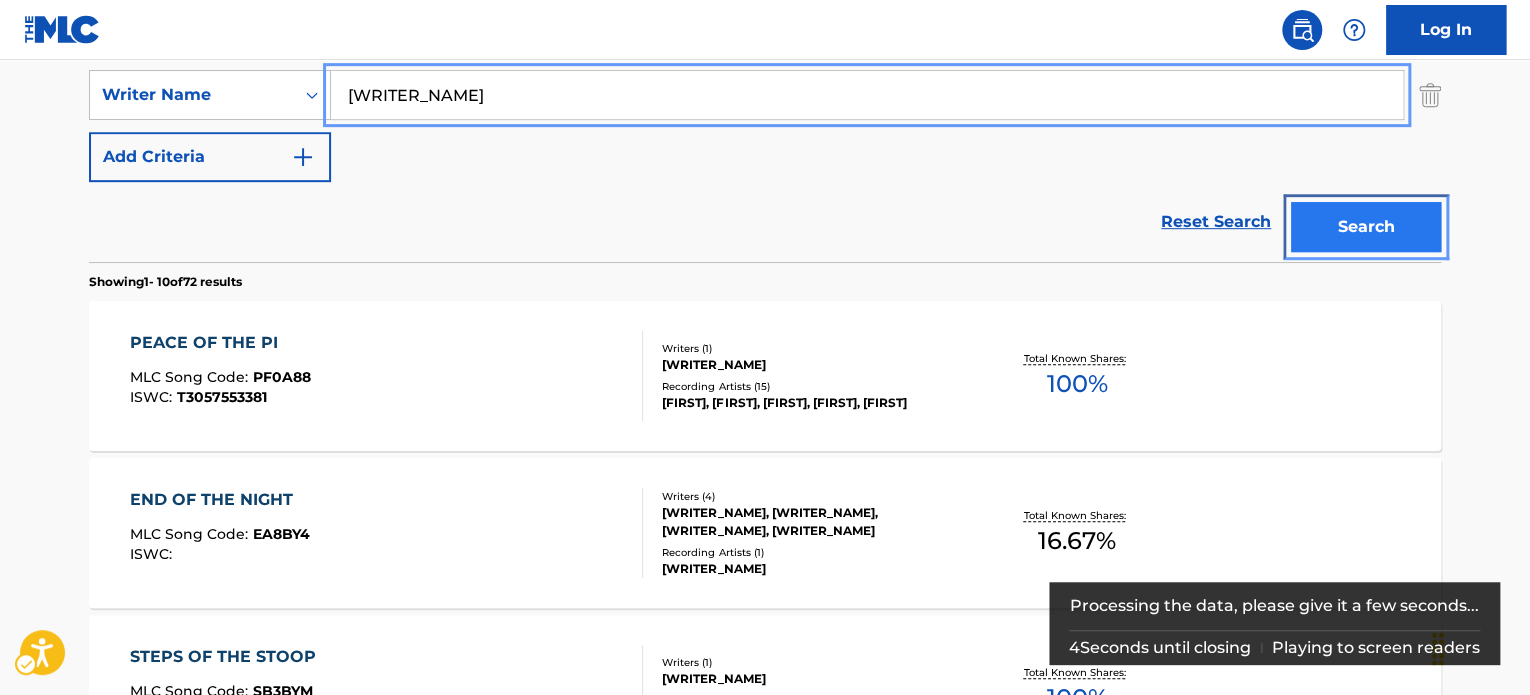 click on "Search" at bounding box center (1366, 227) 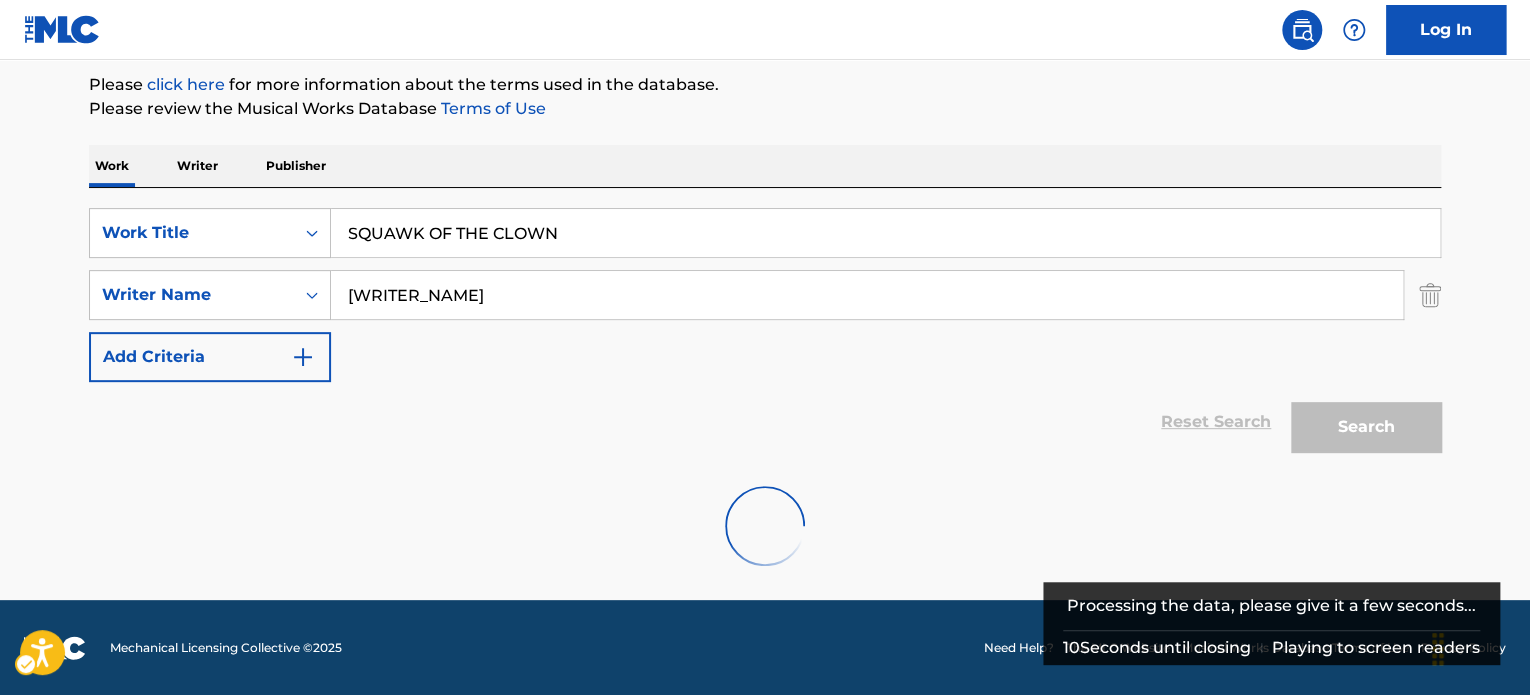scroll, scrollTop: 172, scrollLeft: 0, axis: vertical 